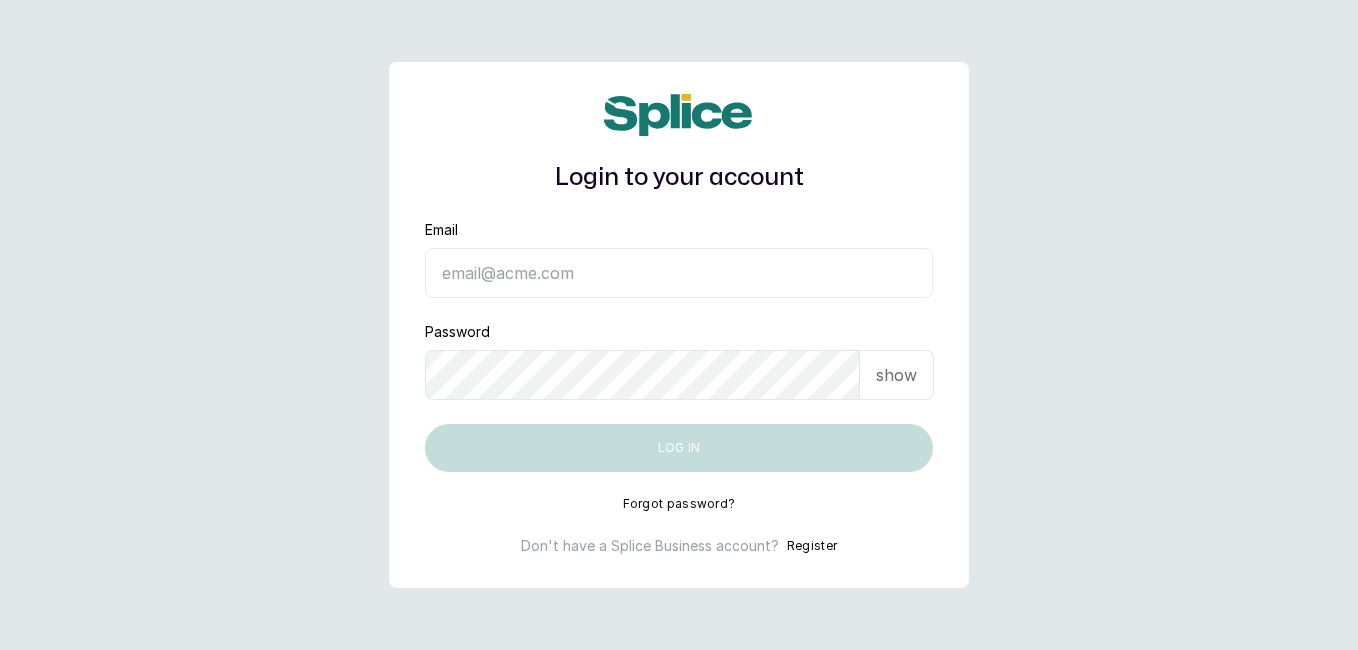 scroll, scrollTop: 0, scrollLeft: 0, axis: both 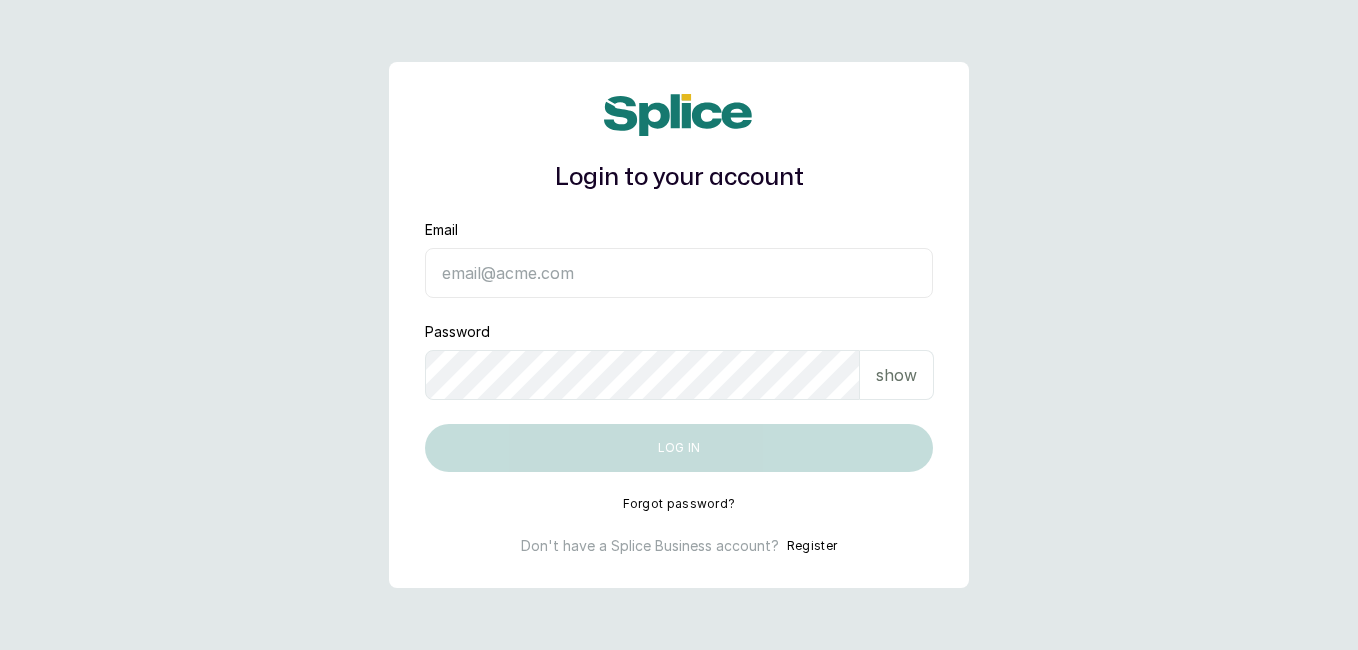 type on "[EMAIL_ADDRESS][DOMAIN_NAME]" 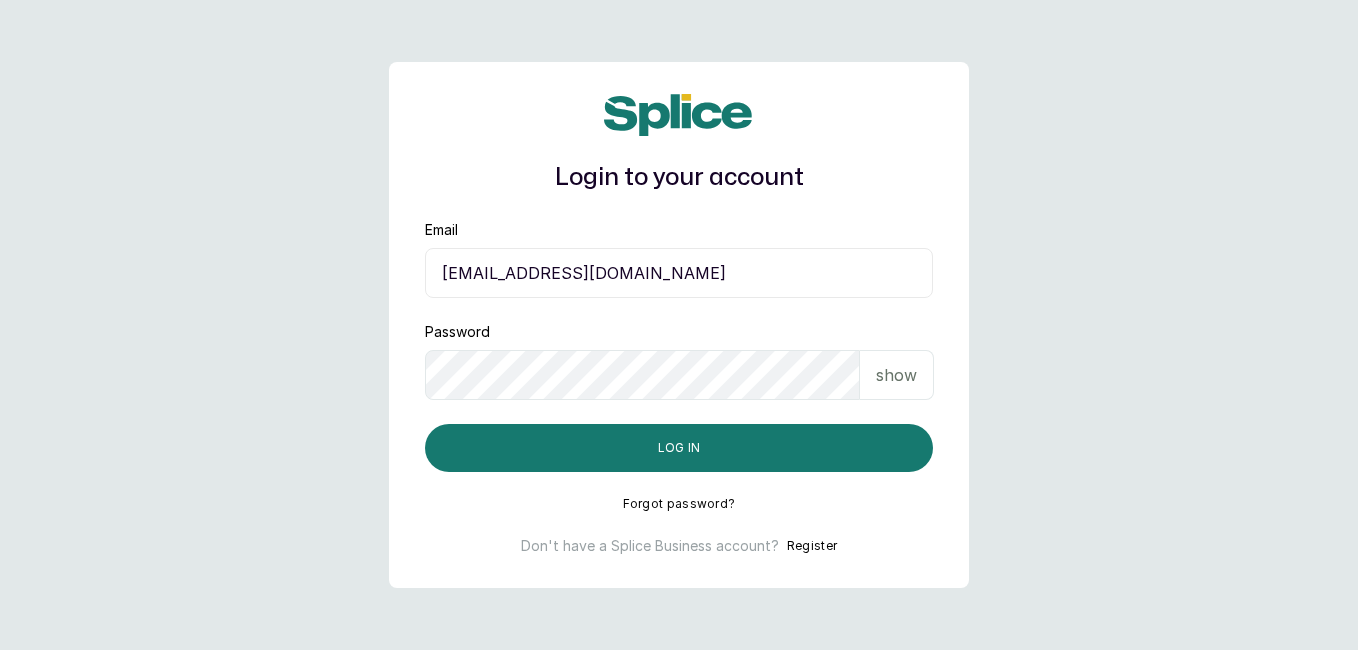 click on "Log in" at bounding box center (679, 448) 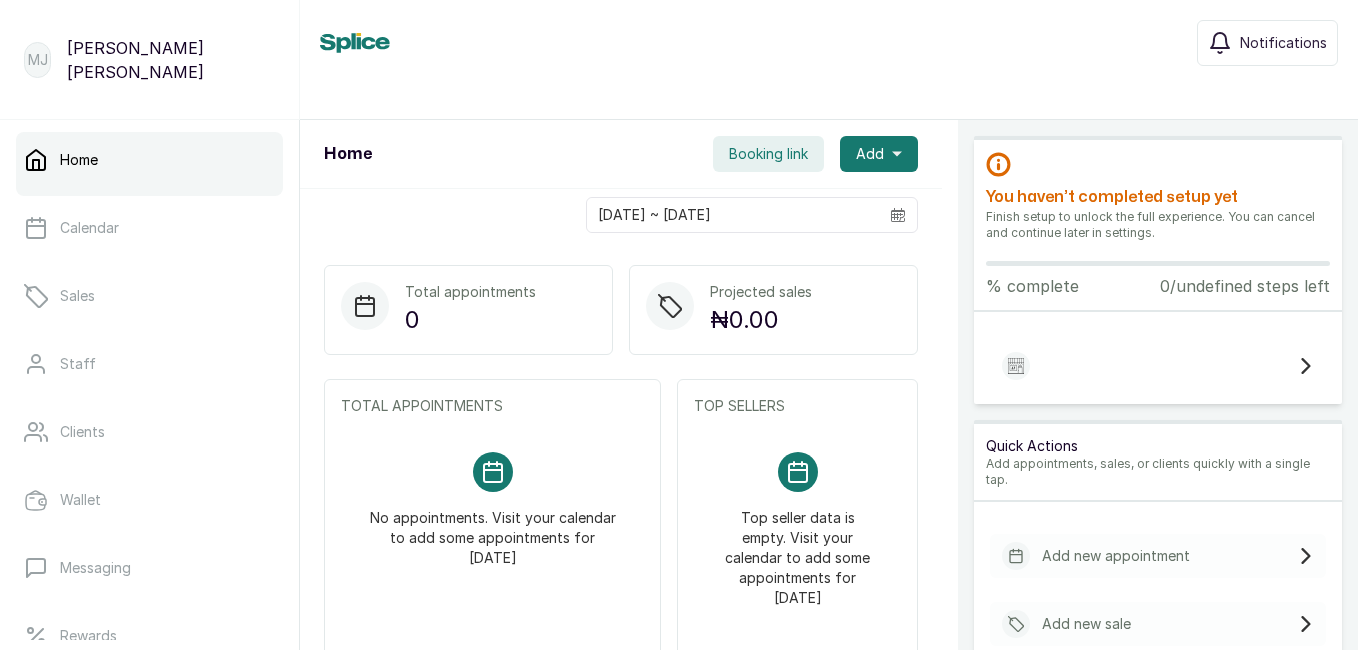 scroll, scrollTop: 0, scrollLeft: 0, axis: both 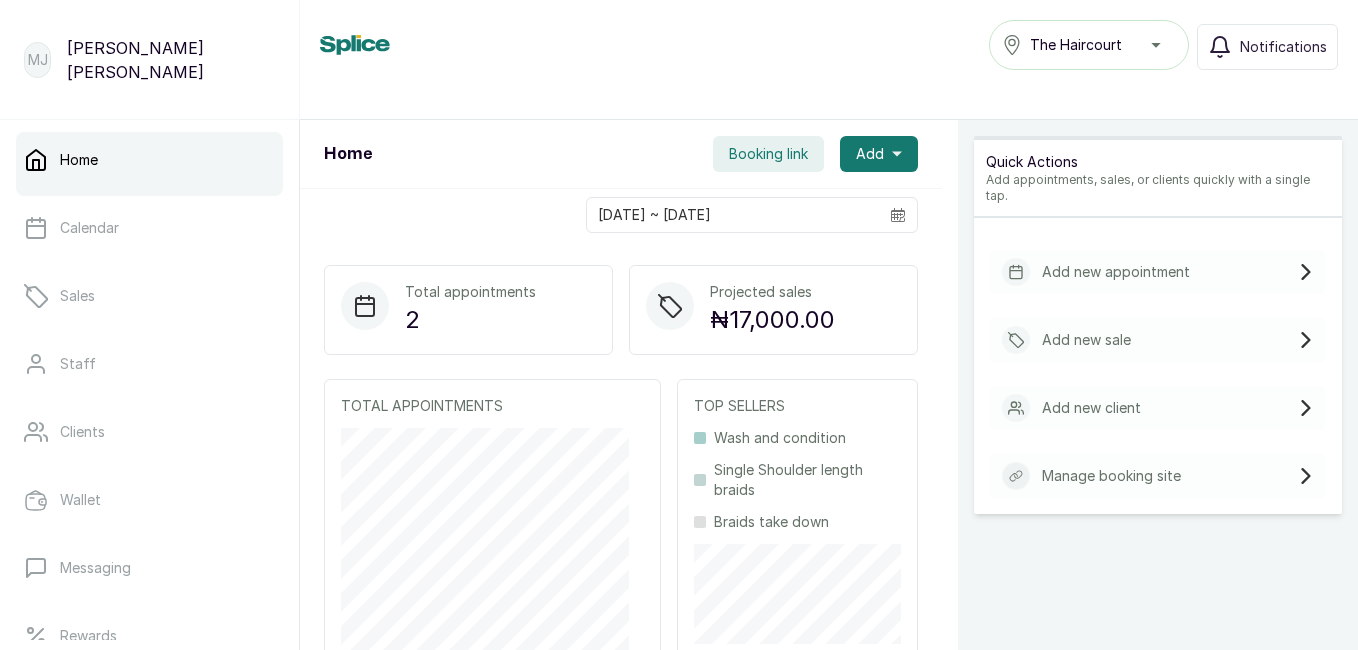 click on "Add new appointment" at bounding box center [1116, 272] 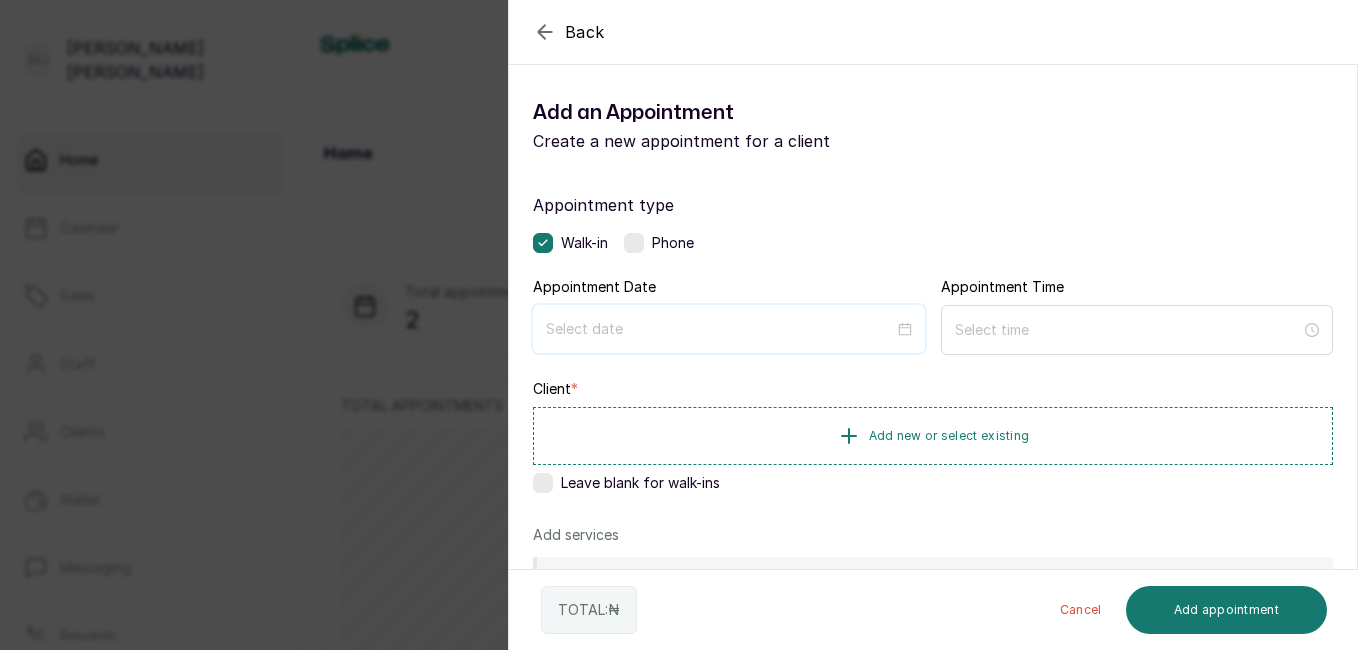 click at bounding box center [720, 329] 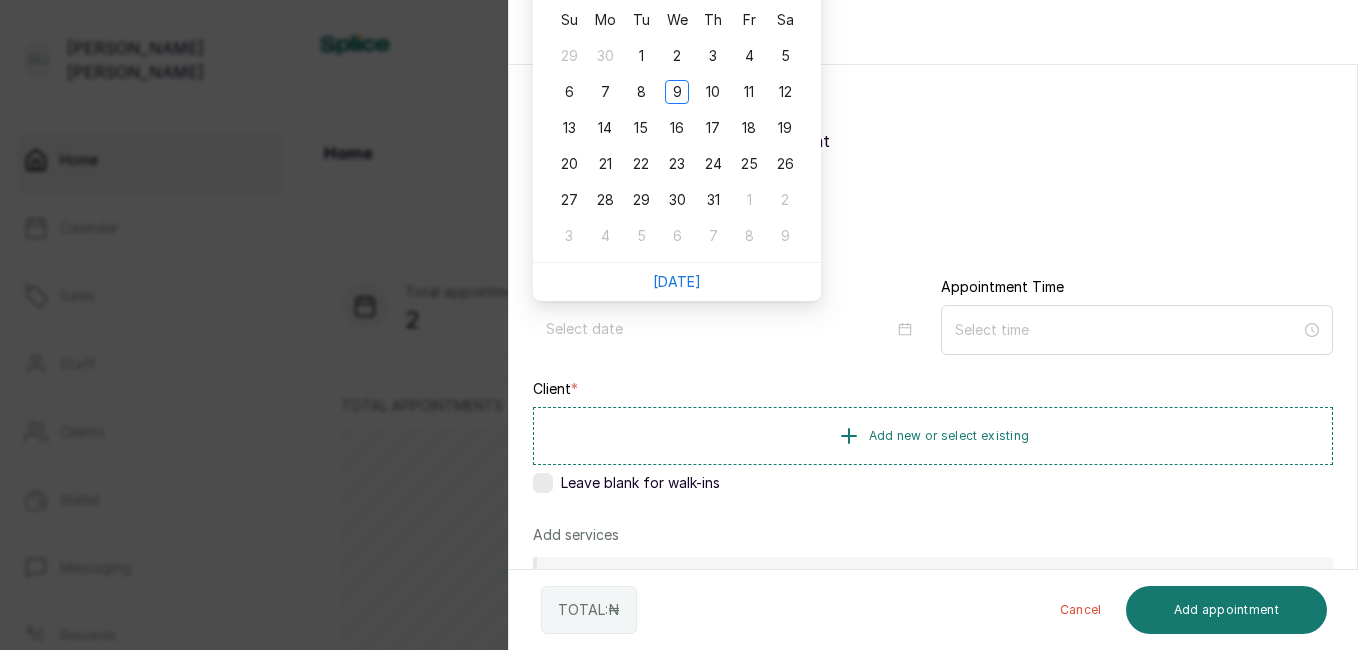 click on "[DATE]" at bounding box center (677, 281) 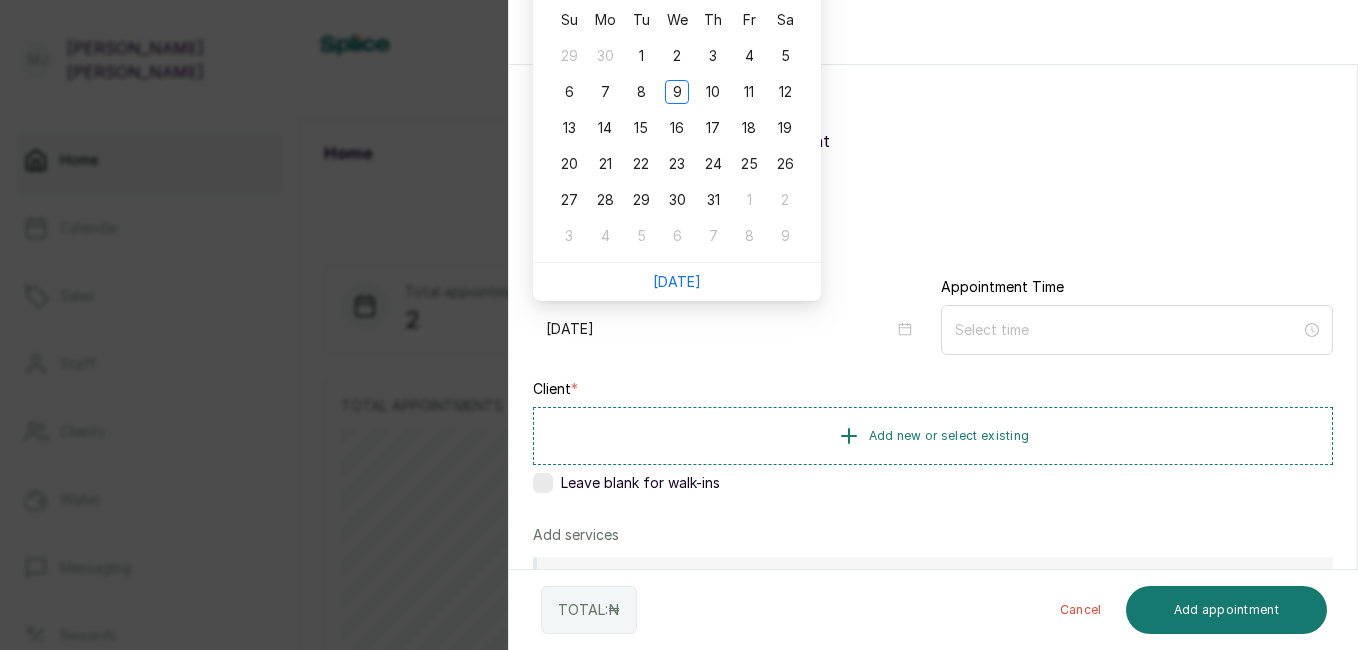 type on "[DATE]" 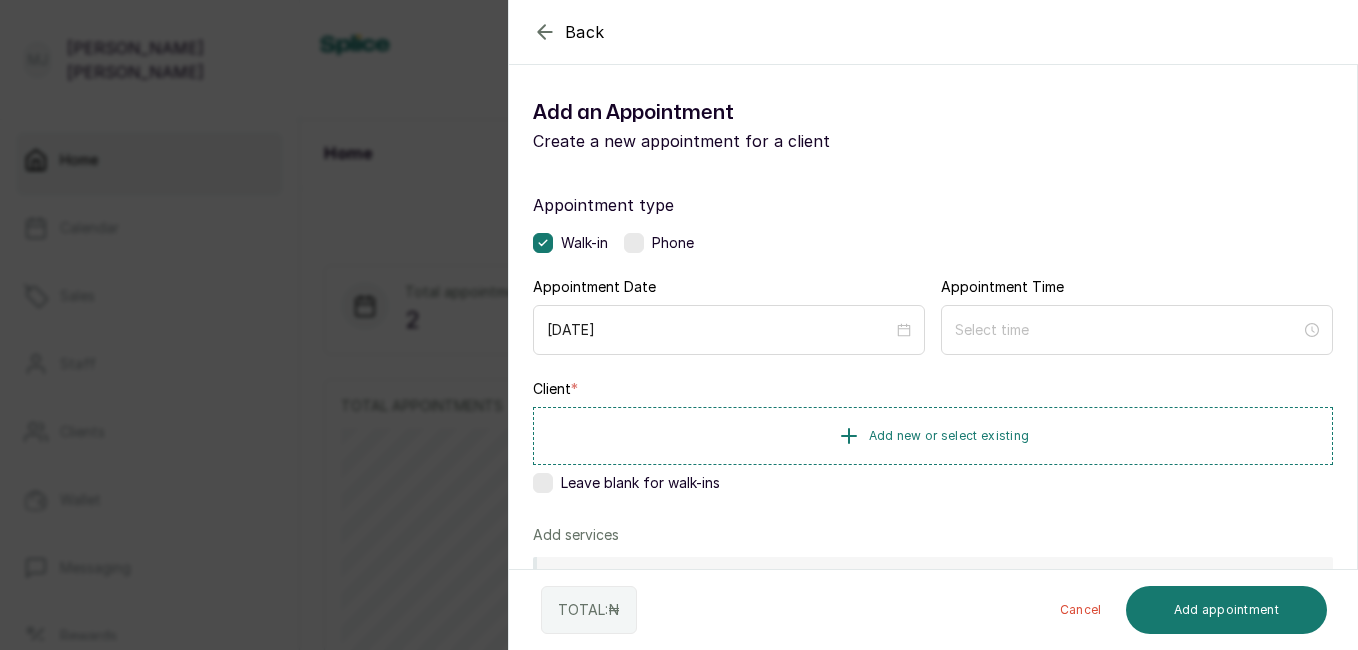 click at bounding box center [1137, 330] 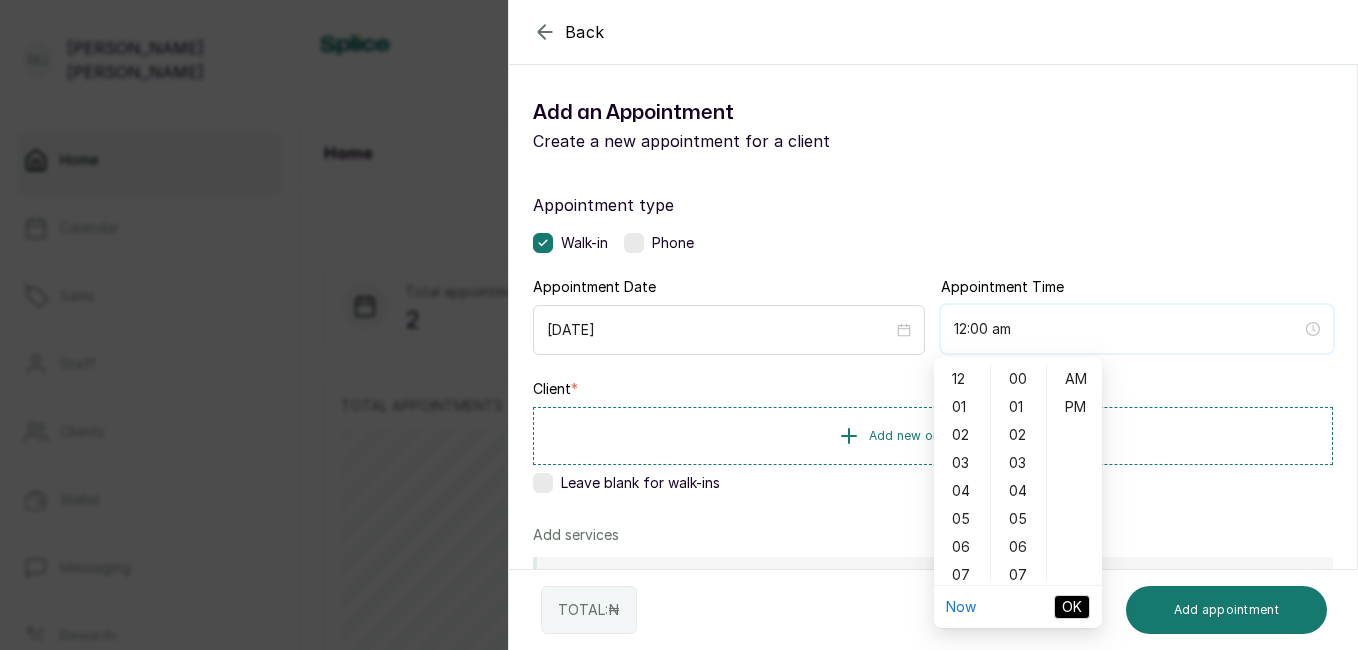 type on "12:01 am" 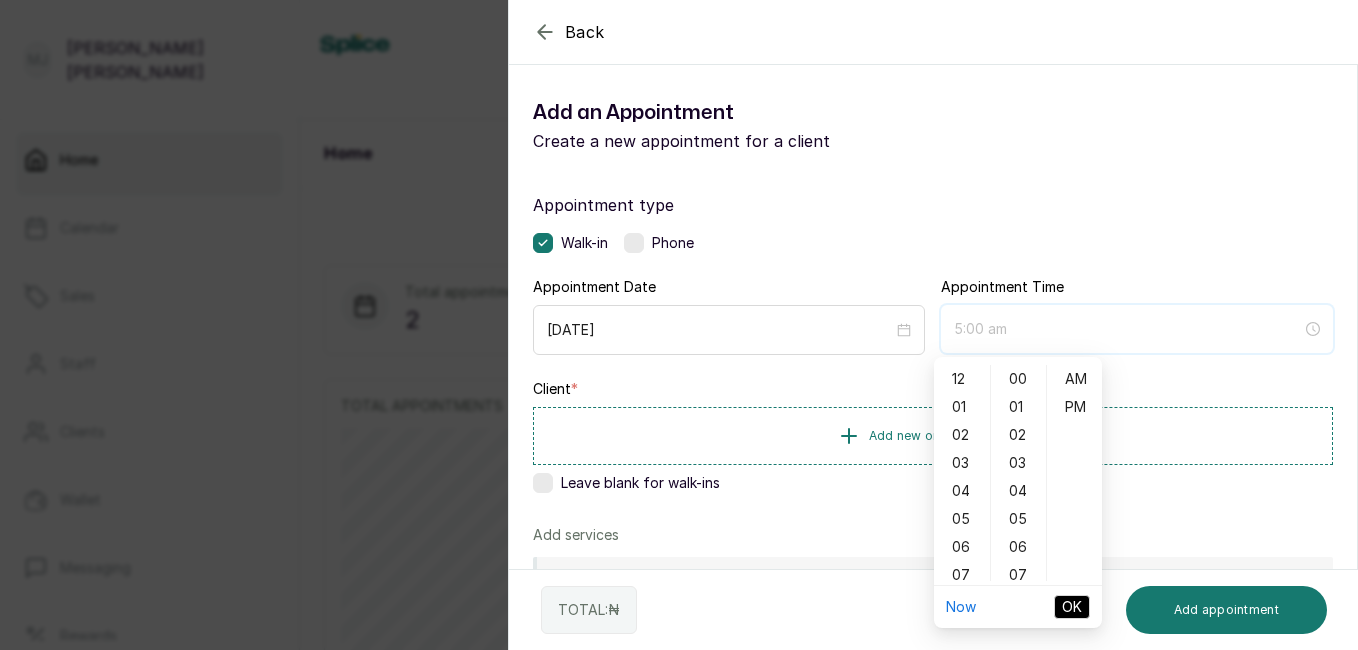 type on "4:00 am" 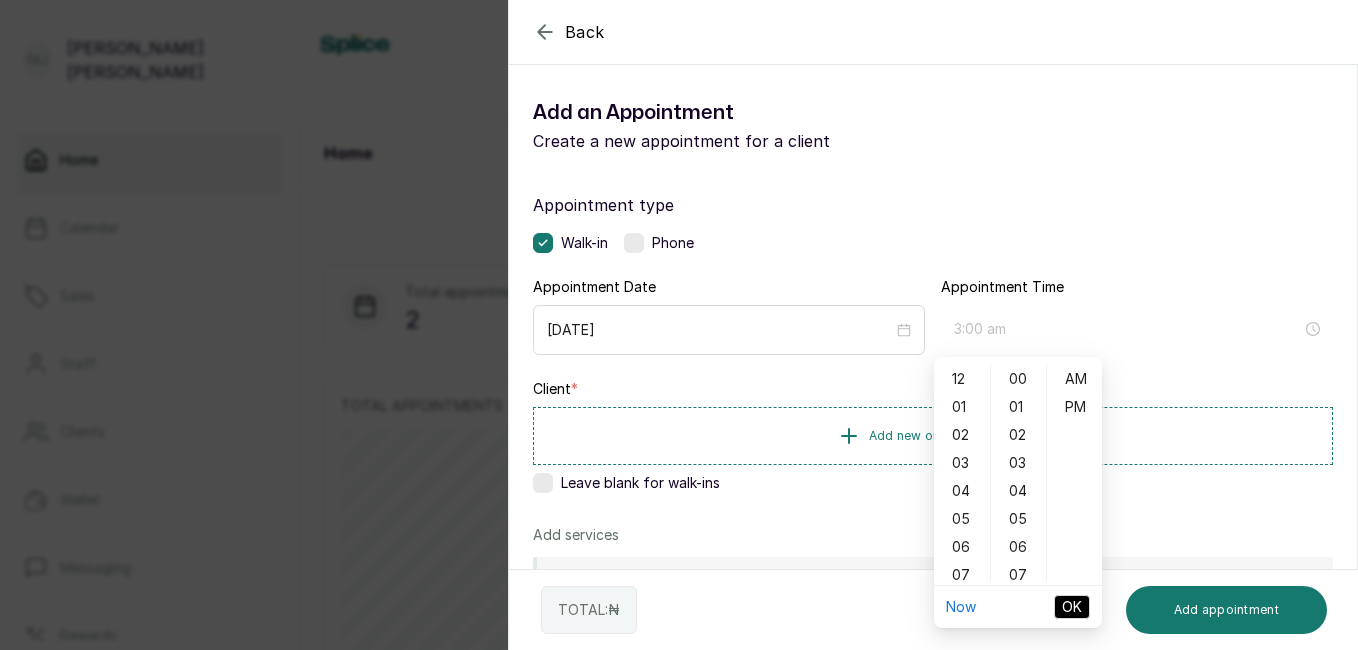 click on "03" at bounding box center (962, 463) 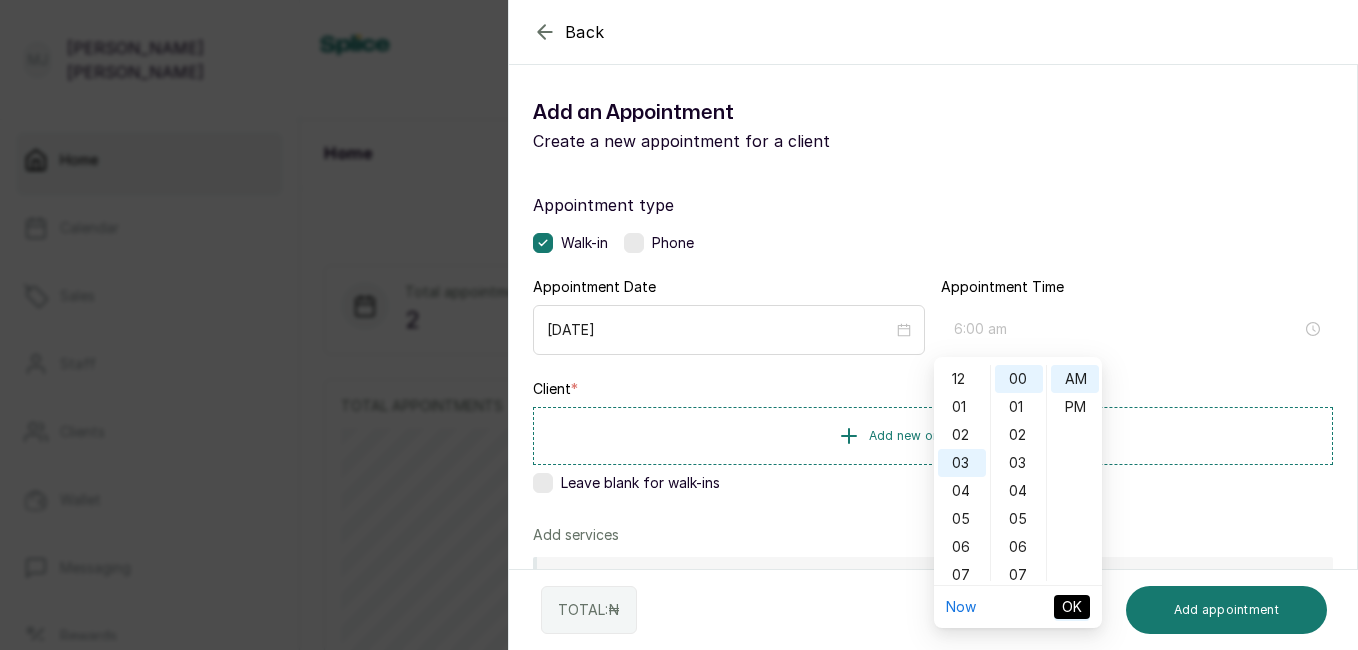 scroll, scrollTop: 84, scrollLeft: 0, axis: vertical 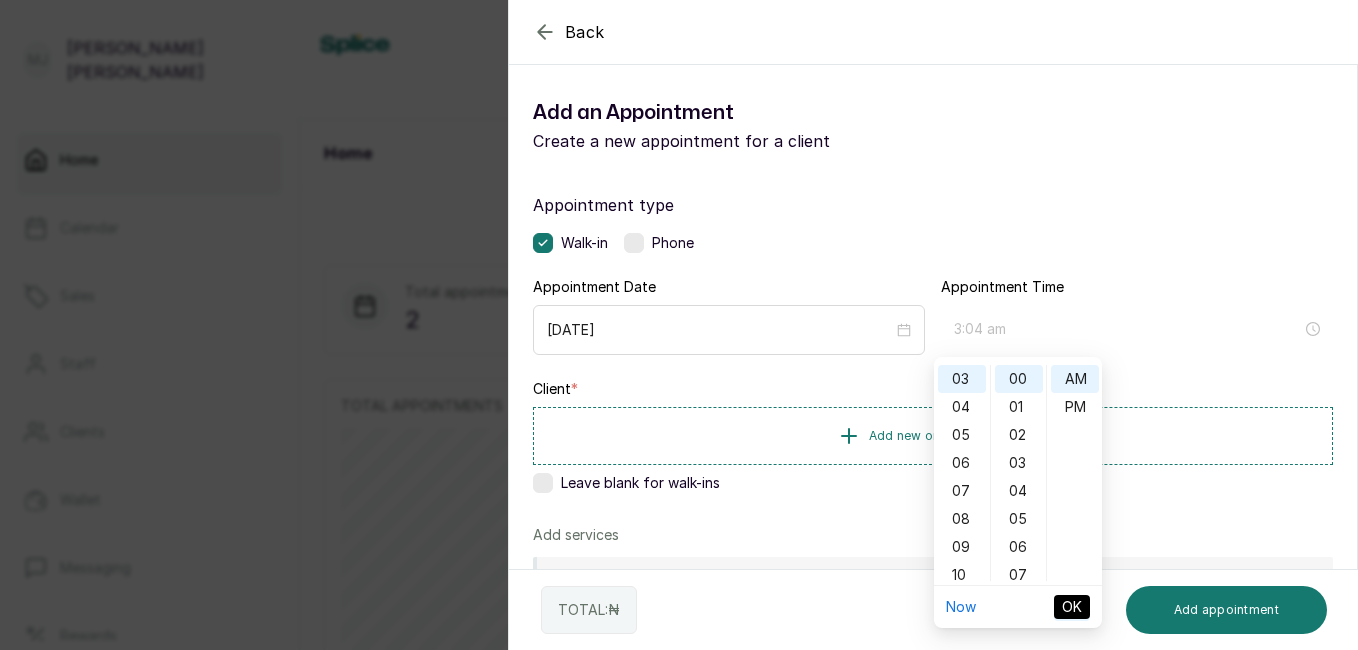 click on "04" at bounding box center (1019, 491) 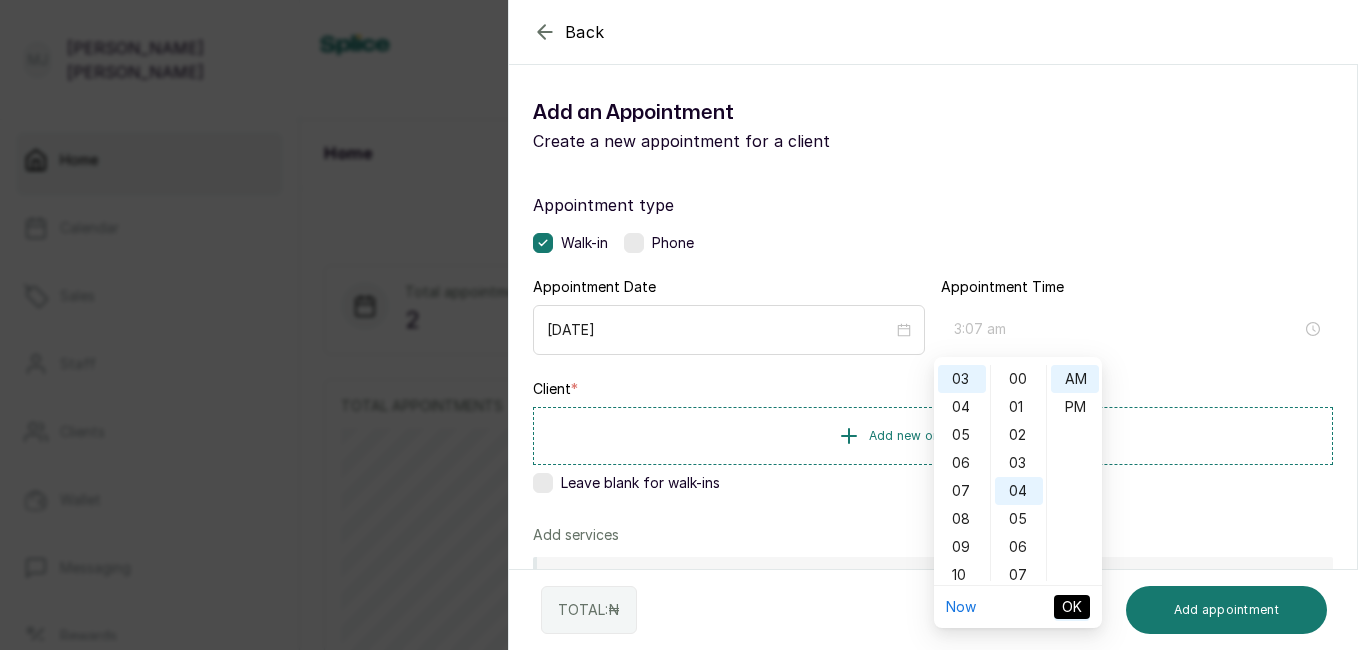 scroll, scrollTop: 112, scrollLeft: 0, axis: vertical 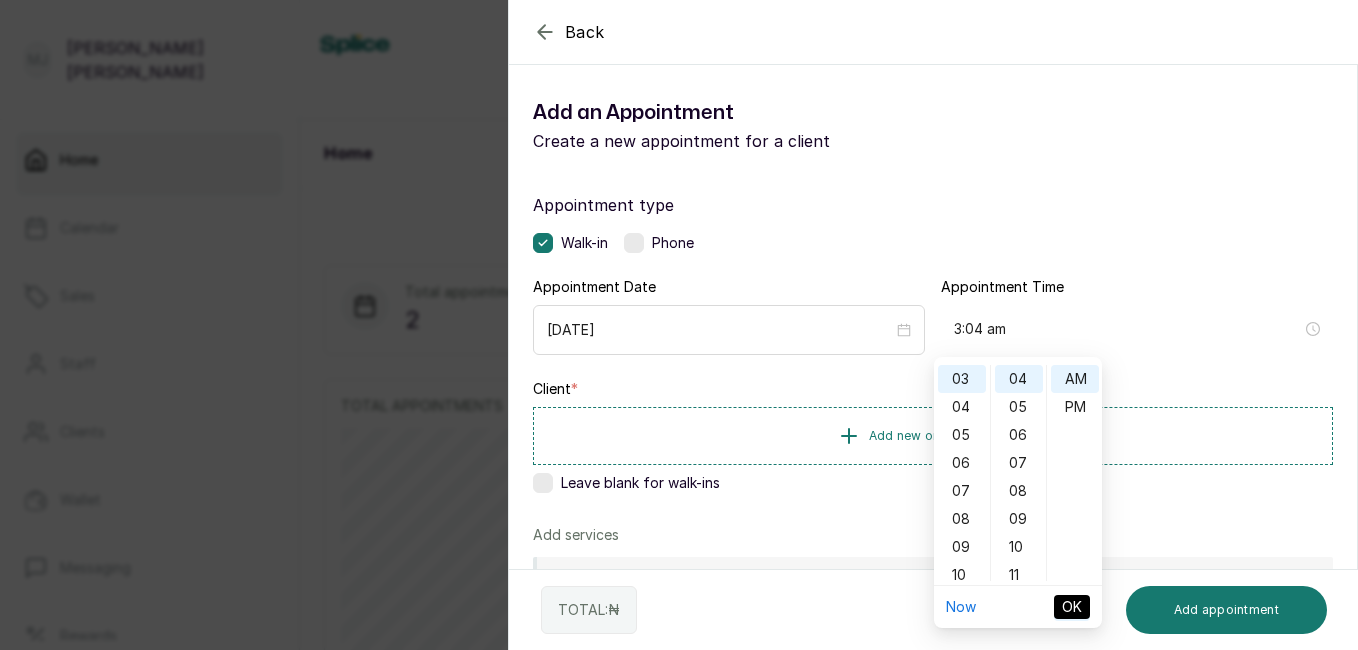 type on "3:04 pm" 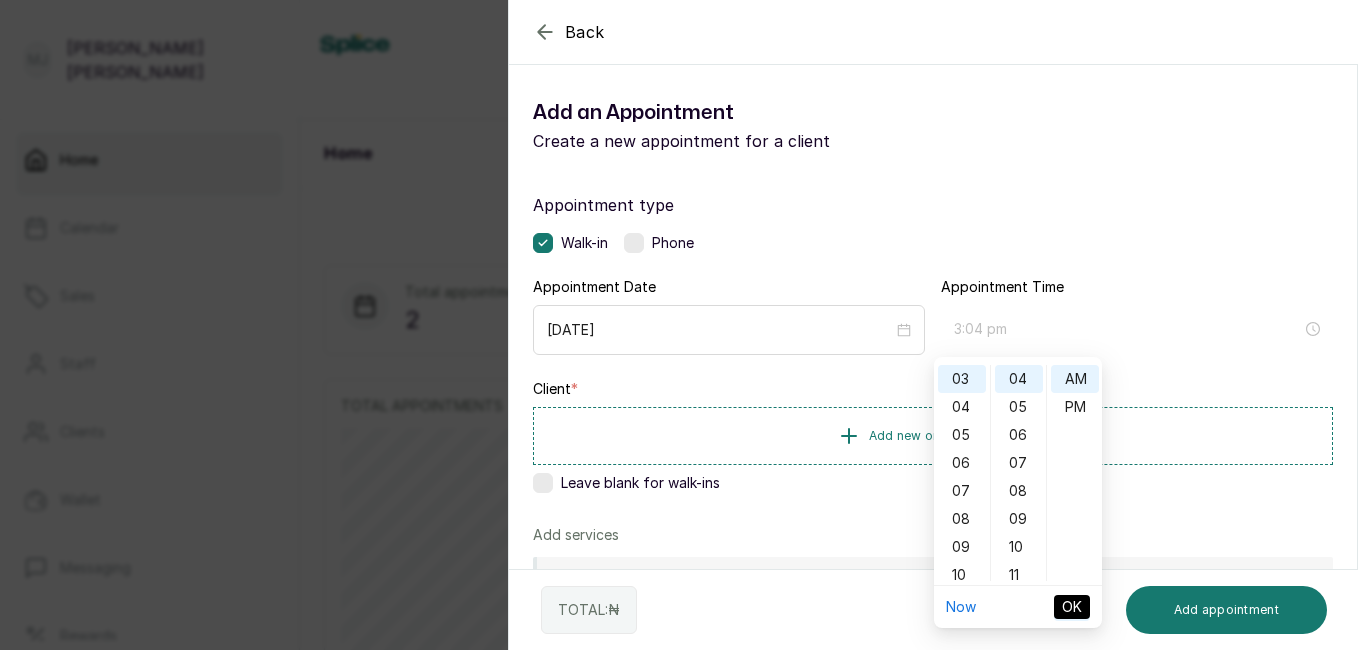 click on "PM" at bounding box center (1075, 407) 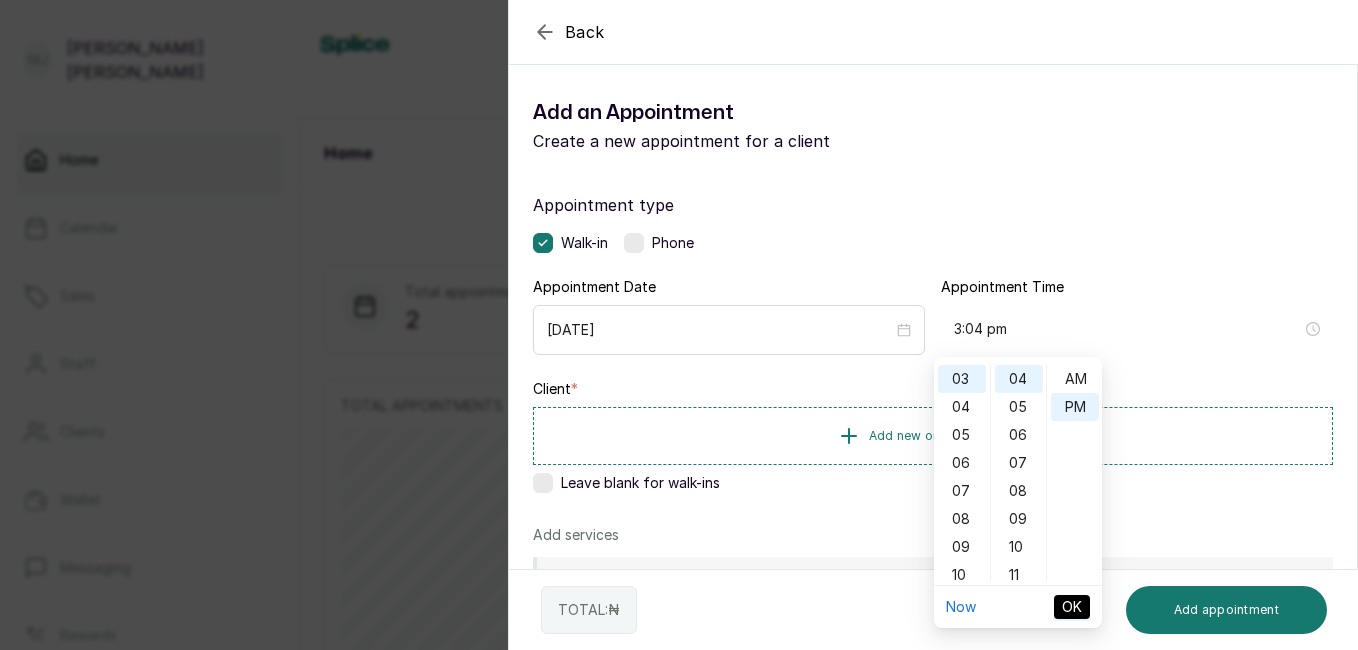 click on "OK" at bounding box center (1072, 607) 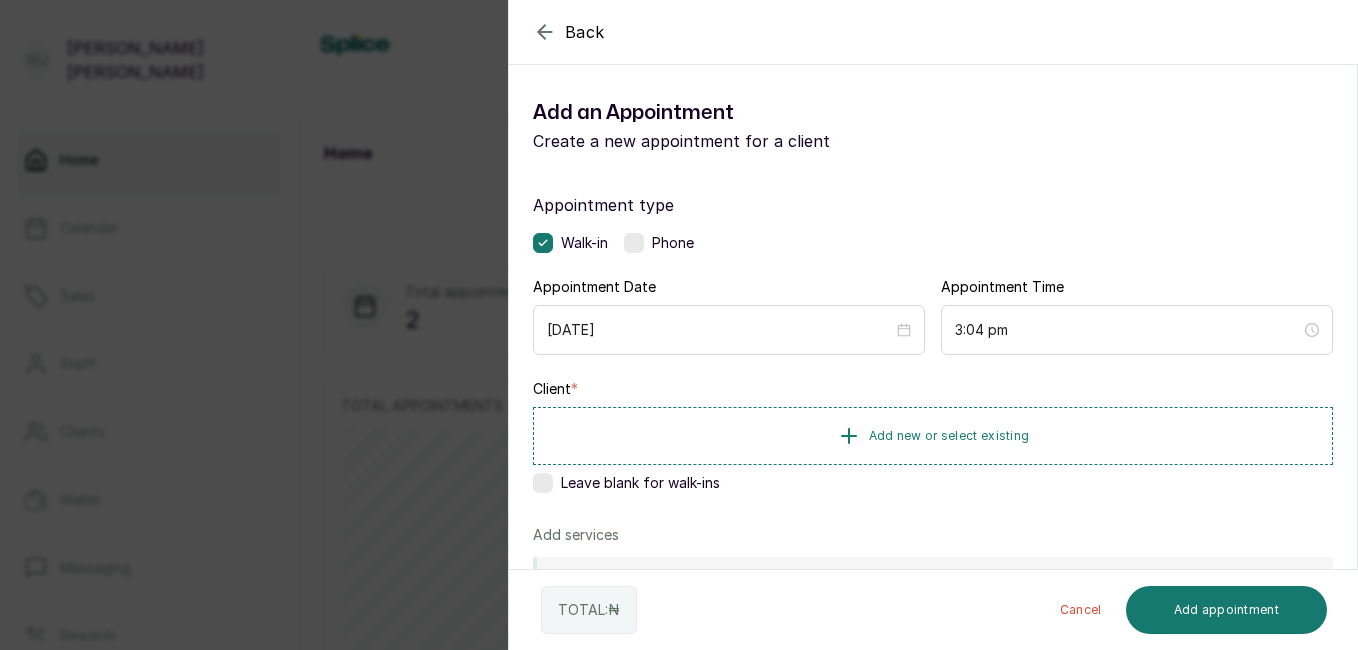 click on "Add new or select existing" at bounding box center [933, 436] 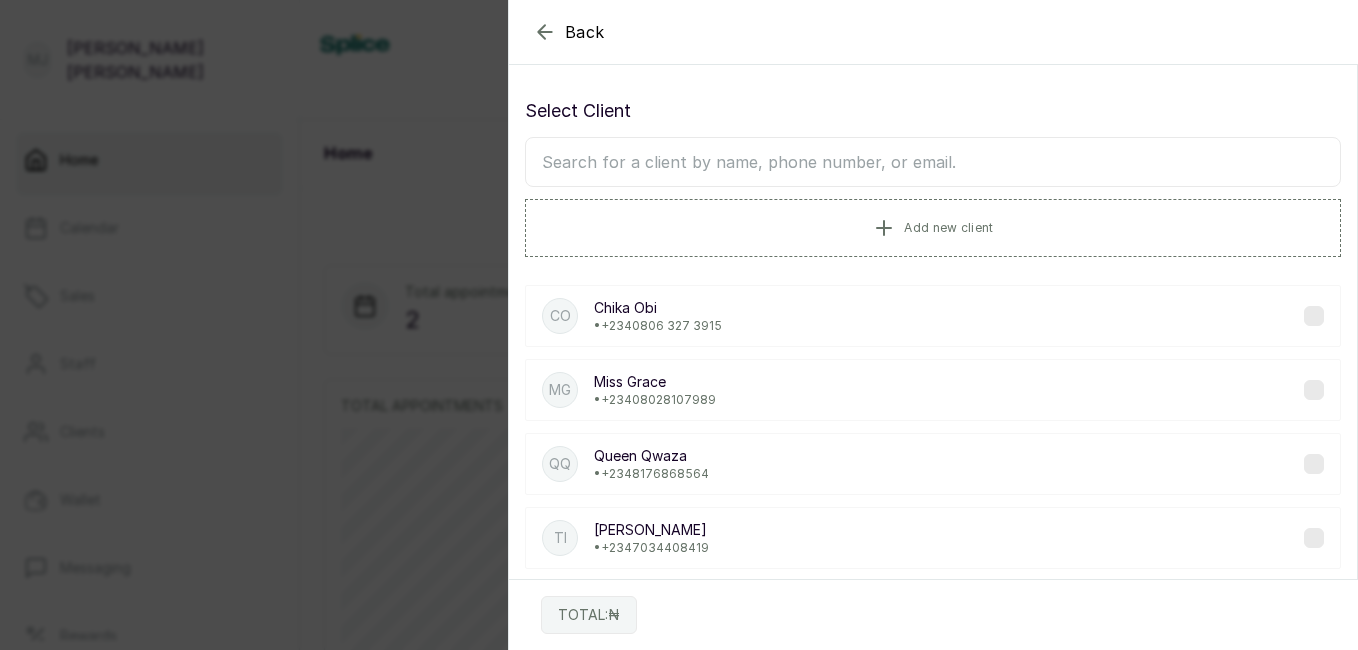 click at bounding box center (933, 162) 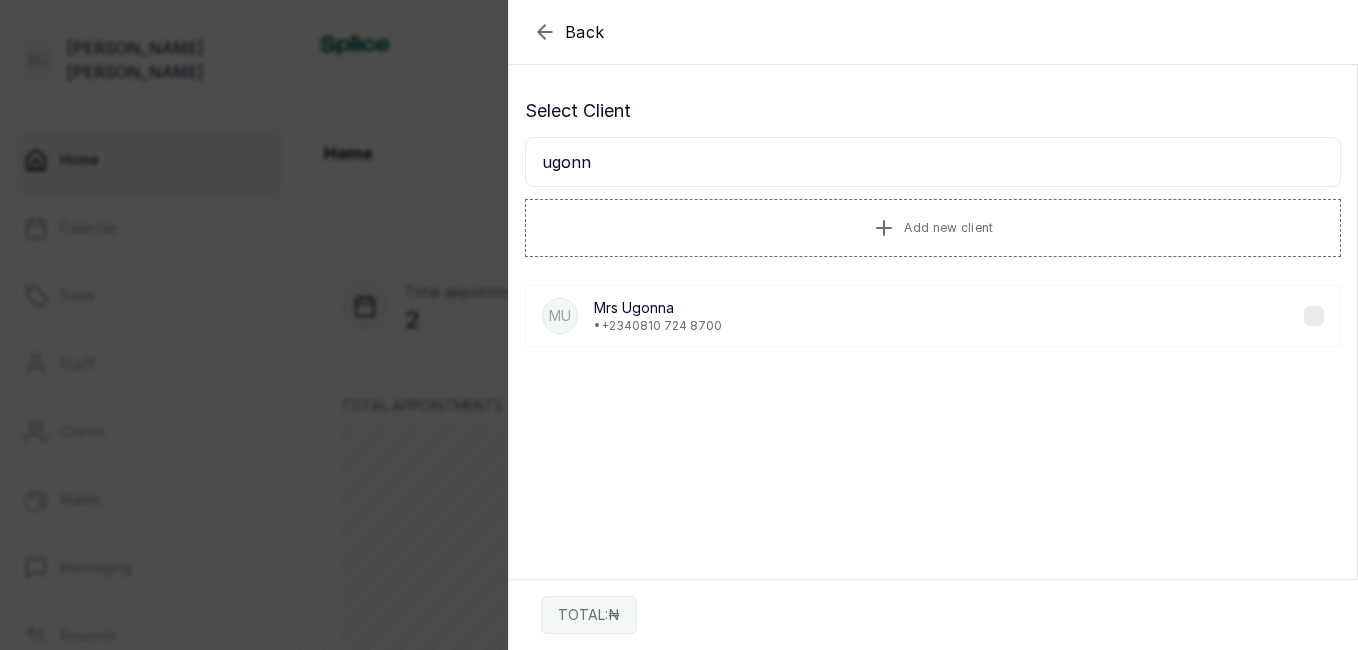 type on "ugonna" 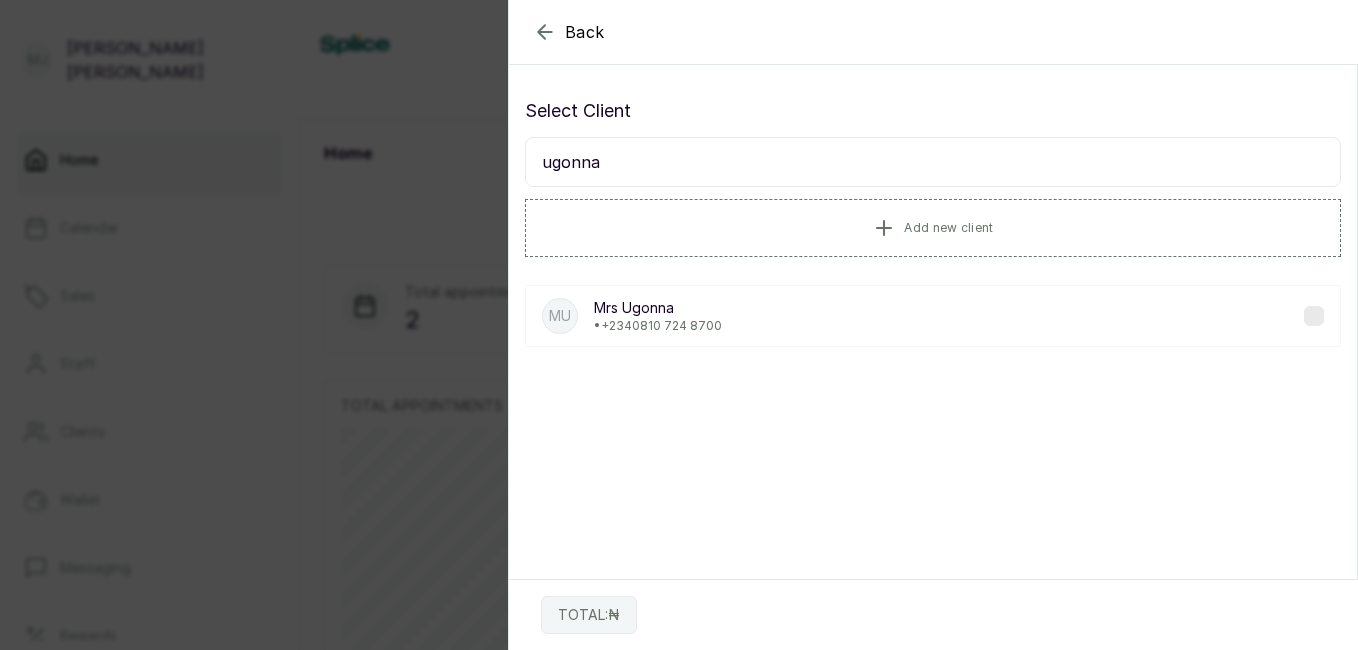 click on "•  [PHONE_NUMBER]" at bounding box center [658, 326] 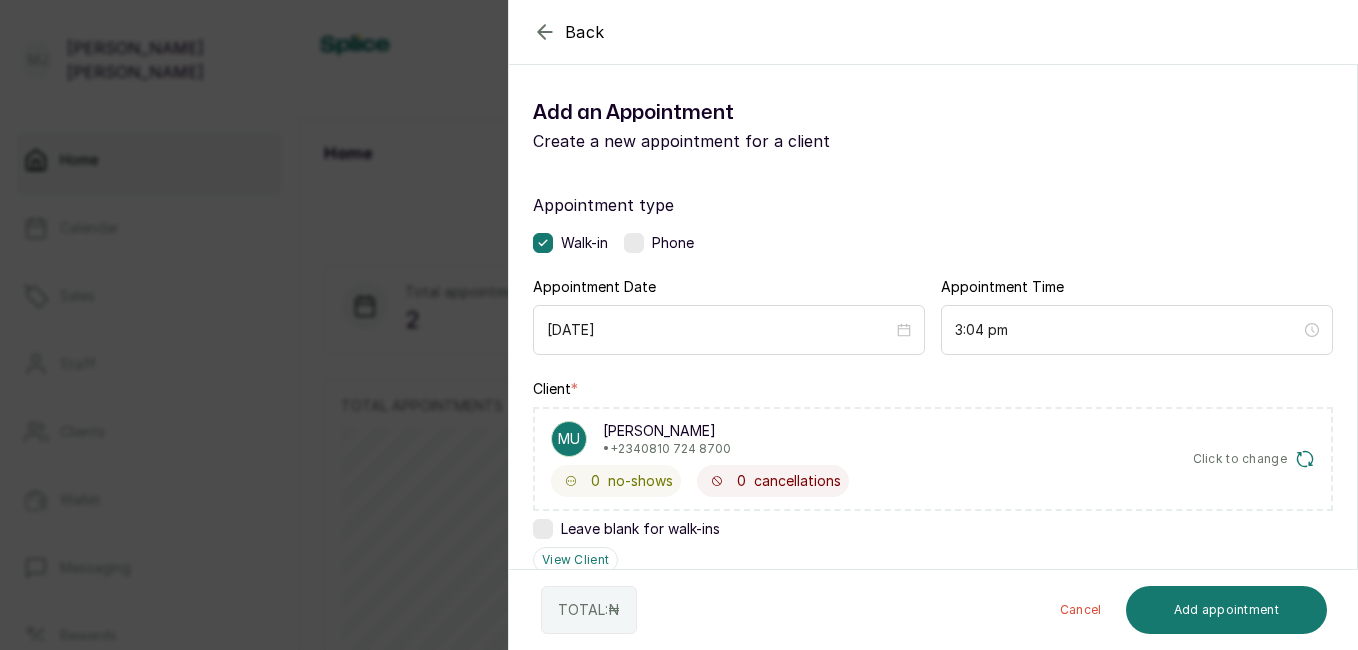 click on "[PERSON_NAME] Home   Calendar   Sales   Staff   Clients   Wallet   Messaging   Rewards   Catalogue   Money   Reports   Settings   Support   Logout   Home The Haircourt Notifications Home Booking link Add [DATE] ~ [DATE] Total appointments 2 Projected sales ₦17,000.00 TOTAL APPOINTMENTS TOP SELLERS Wash and condition Single Shoulder length braids Braids take down UPCOMING APPOINTMENTS AU [PERSON_NAME] 02:27 pm  ·  Wash and condition, Braid... [PERSON_NAME] KEKE 10:25 am  ·  Single Shoulder length br... QUICK ACTIONS Add new appointment Add new sale Add new client Quick Actions Add appointments, sales, or clients quickly with a single tap. Add new appointment Add new sale Add new client Manage booking site   Back Add Appointment Add an Appointment Create a new appointment for a client Appointment type Walk-in Phone Appointment Date [DATE] Appointment Time 3:04 pm Client * MU [PERSON_NAME]  •  [PHONE_NUMBER] no-shows 0 cancellations Click to change Leave blank for walk-ins View Client Note ₦" at bounding box center (679, 325) 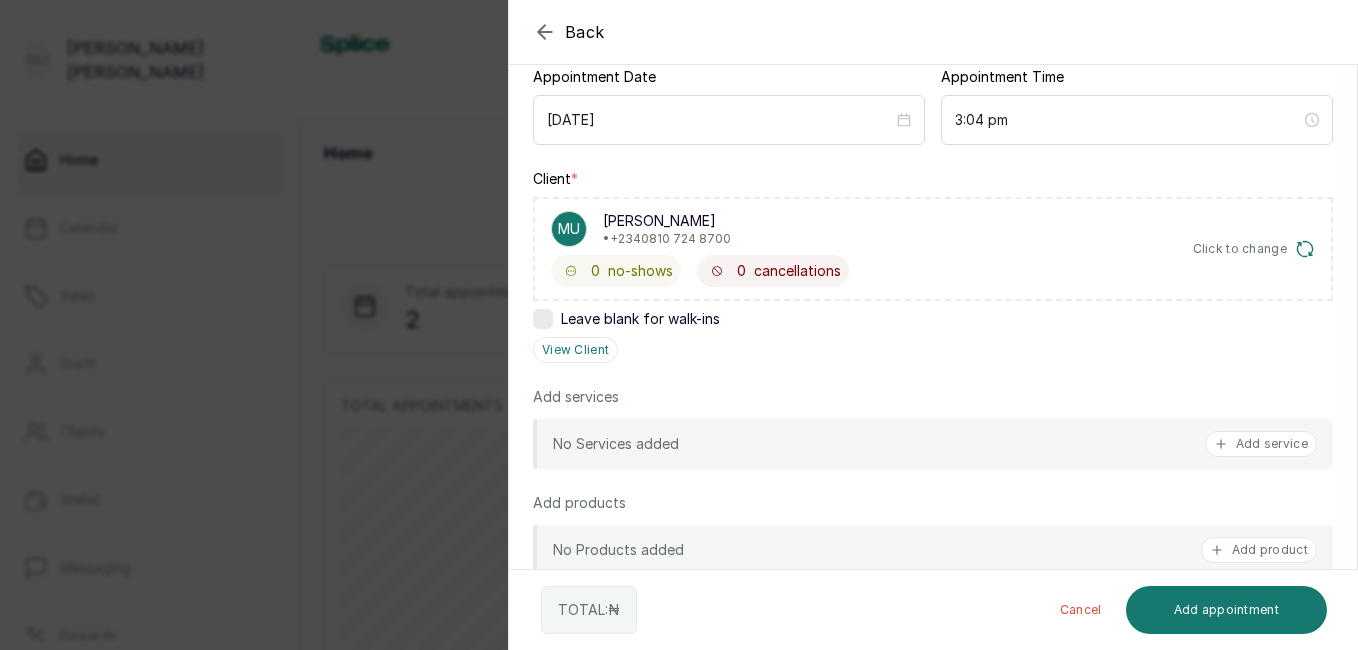 scroll, scrollTop: 216, scrollLeft: 0, axis: vertical 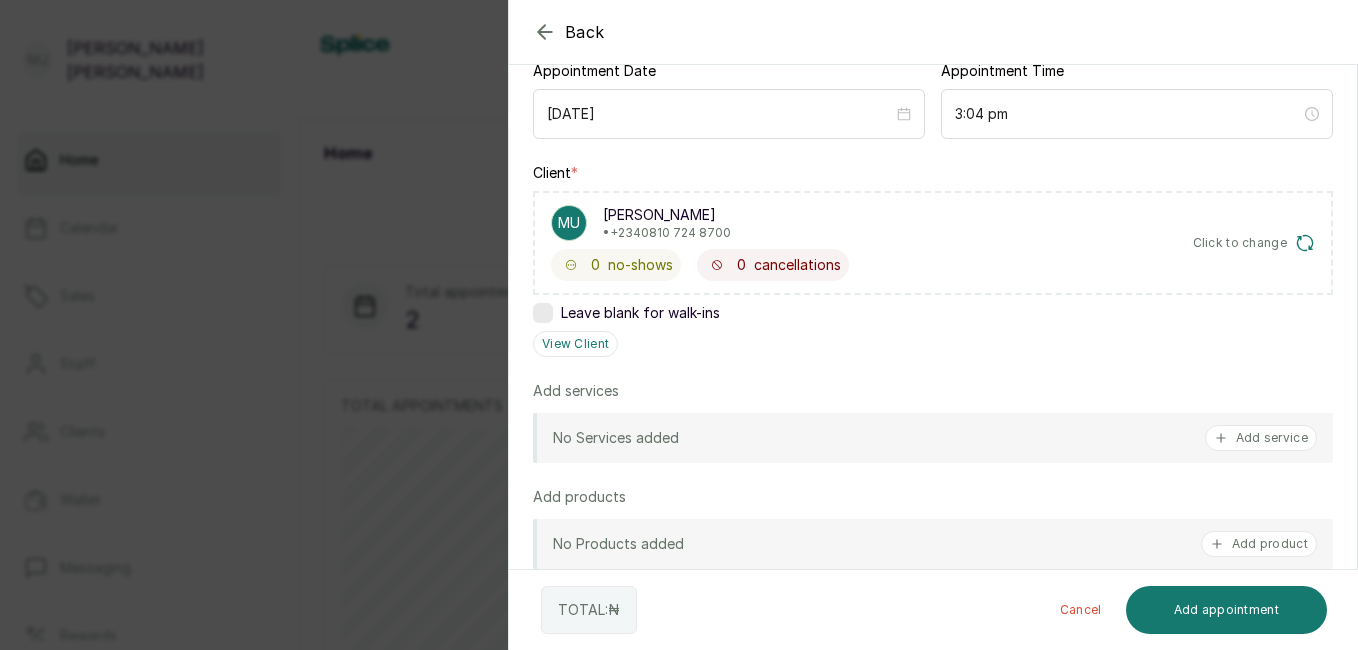 click on "Add service" at bounding box center (1261, 438) 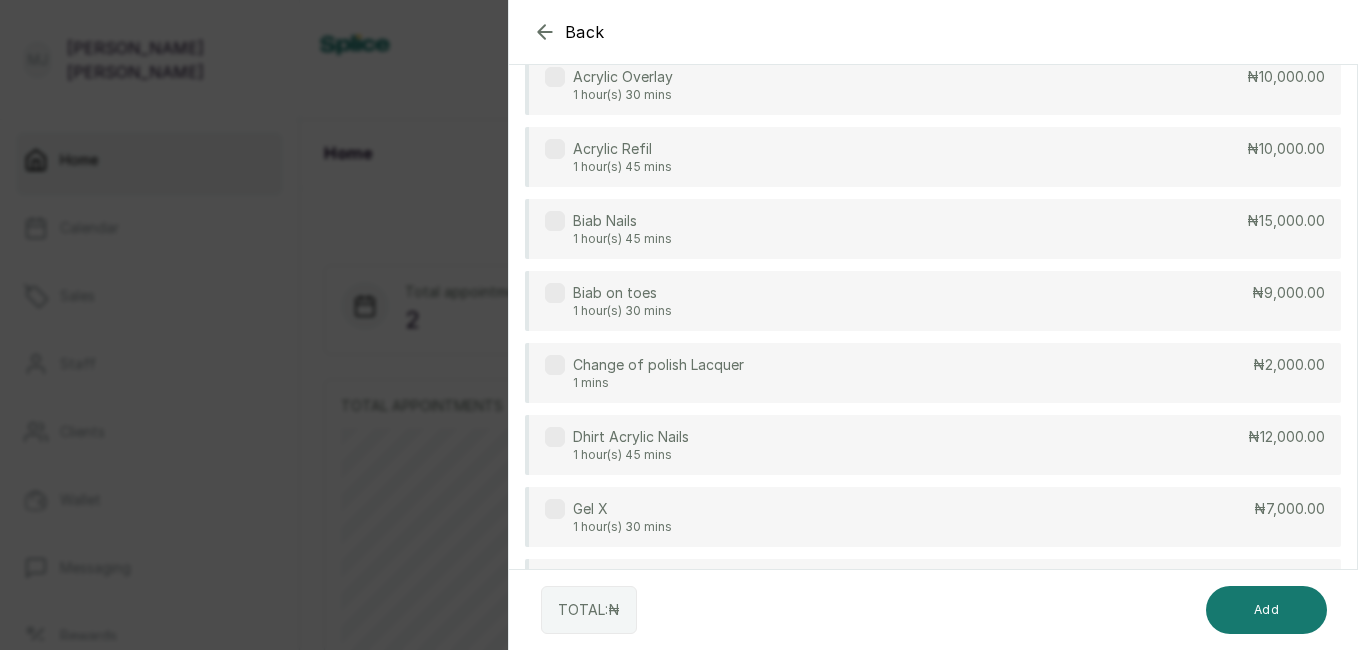 scroll, scrollTop: 80, scrollLeft: 0, axis: vertical 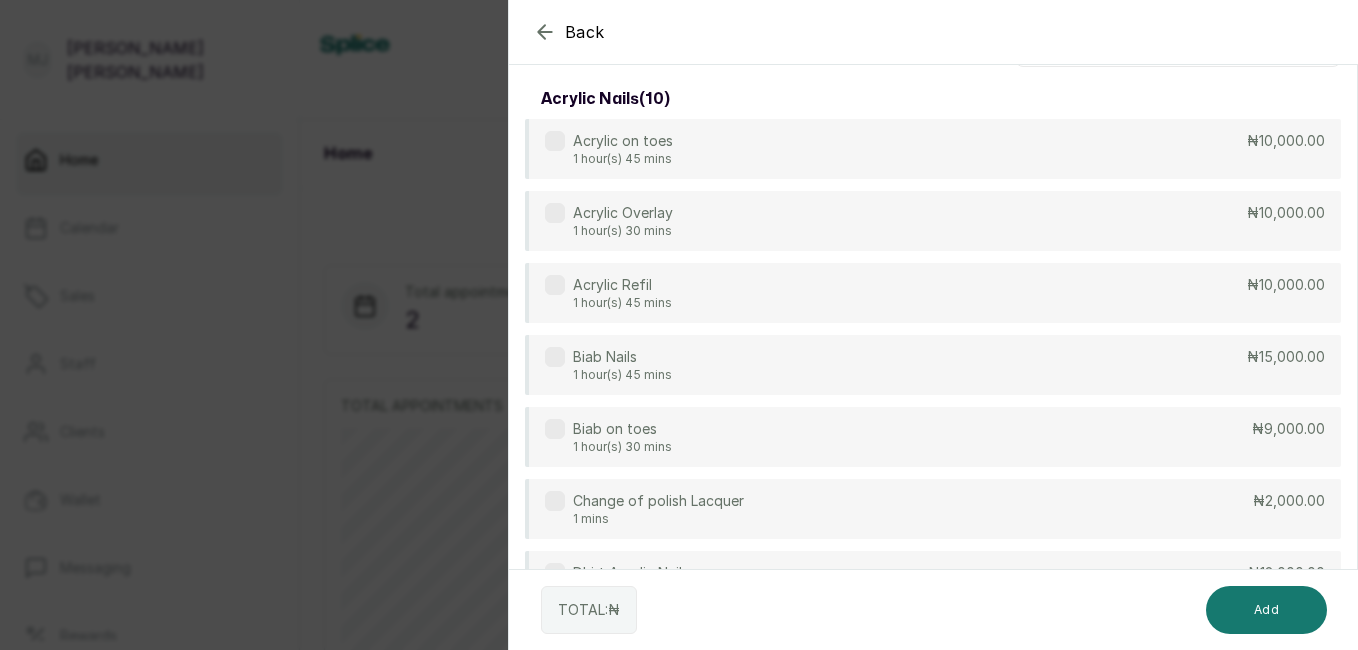 click on "Acrylic Overlay 1 hour(s) 30 mins ₦10,000.00" at bounding box center [933, 221] 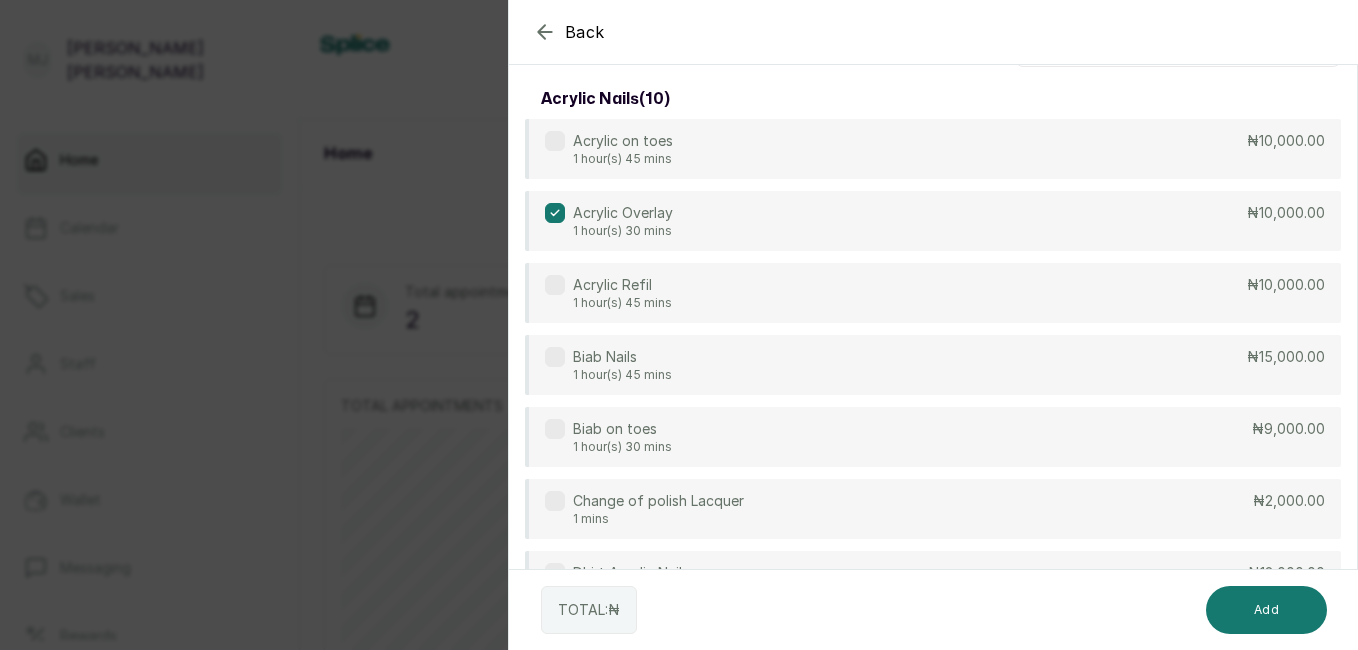 scroll, scrollTop: 0, scrollLeft: 0, axis: both 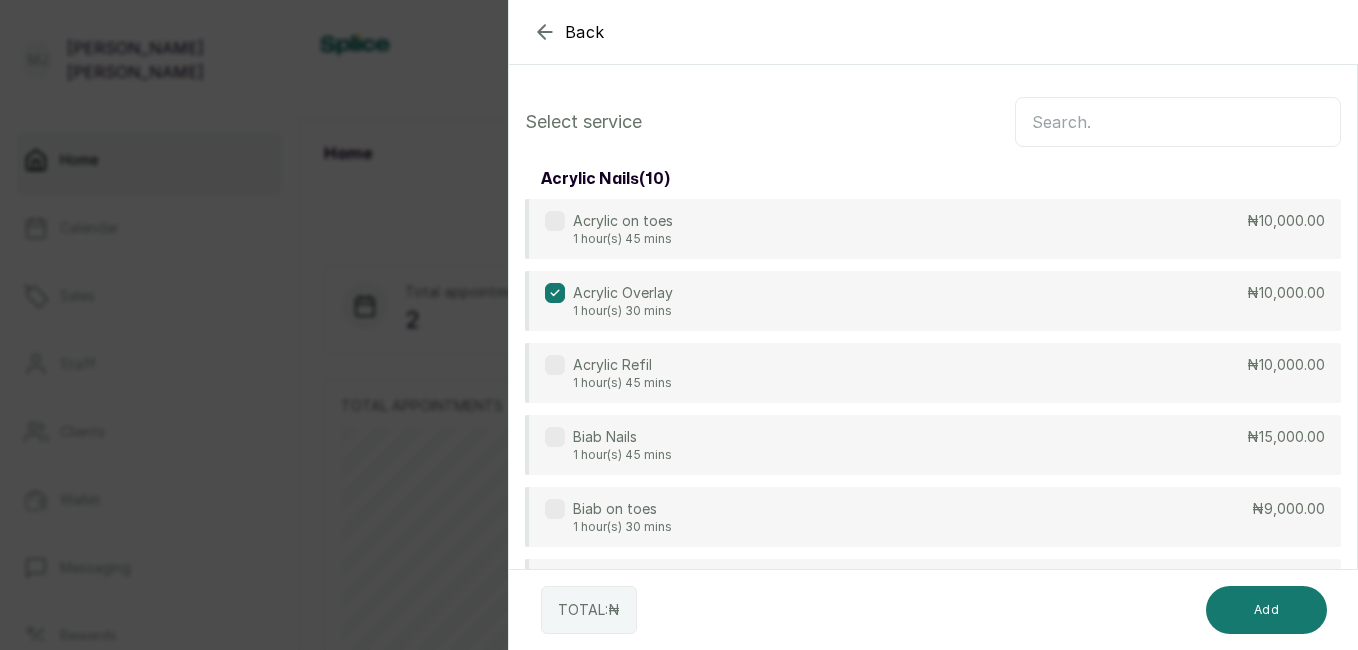 click on "Acrylic on toes 1 hour(s) 45 mins ₦10,000.00 Acrylic Overlay 1 hour(s) 30 mins ₦10,000.00 Acrylic Refil 1 hour(s) 45 mins ₦10,000.00 Biab Nails 1 hour(s) 45 mins ₦15,000.00 Biab on toes 1 hour(s) 30 mins ₦9,000.00 Change of polish Lacquer 1 mins ₦2,000.00 Dhirt Acrylic Nails 1 hour(s) 45 mins ₦12,000.00 Gel X 1 hour(s) 30 mins ₦7,000.00 Medium length Acrylic nails 1 hour(s) 30 mins ₦15,000.00 Soak off 1 hour(s) 30 mins ₦5,000.00" at bounding box center [933, 553] 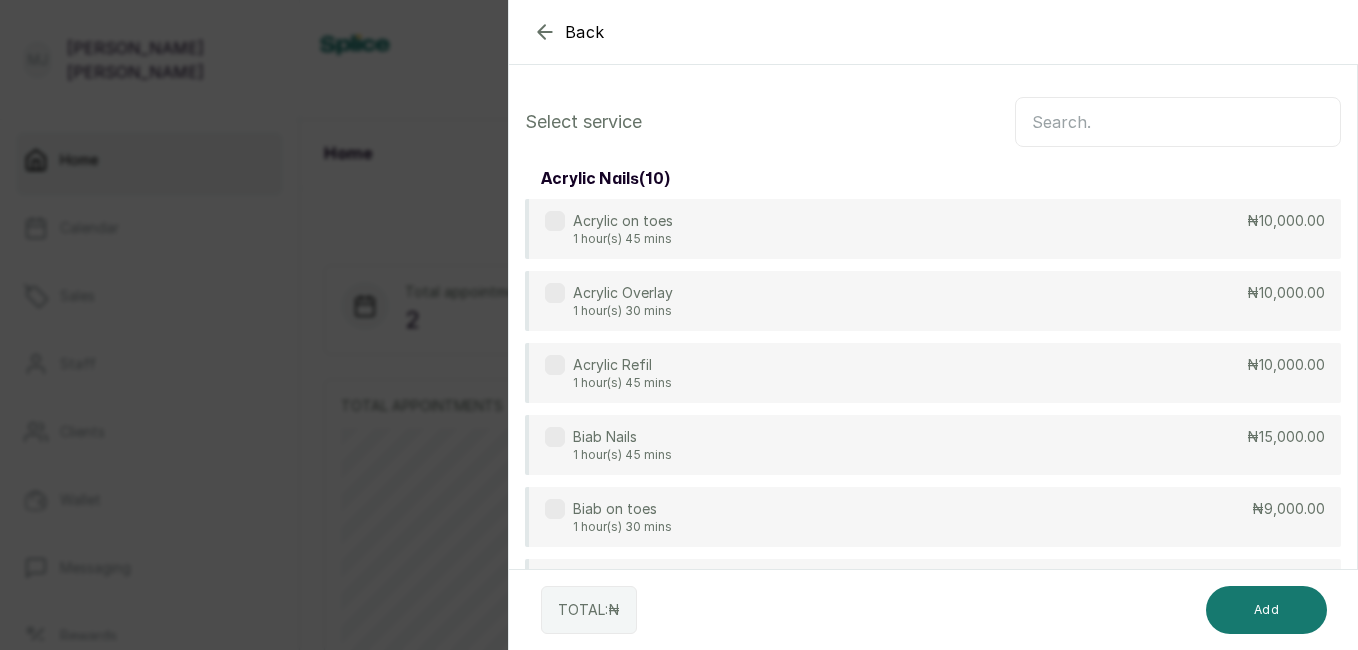 click at bounding box center [1178, 122] 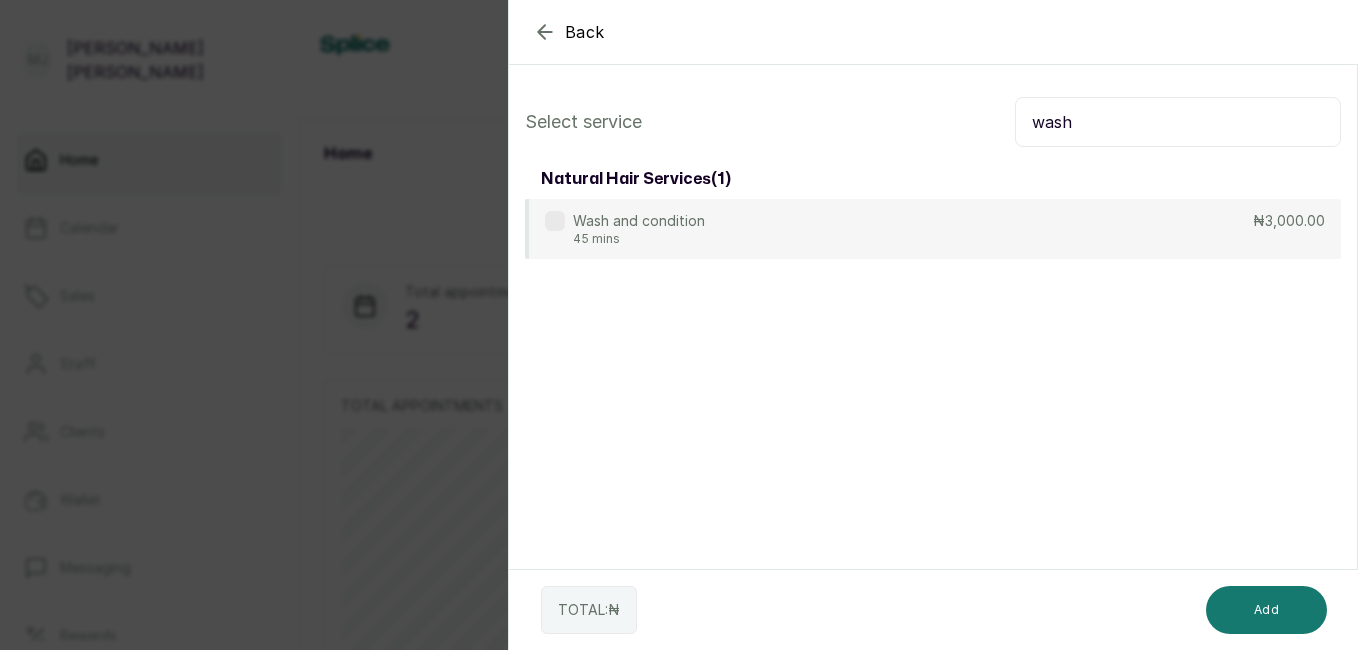 type on "wash" 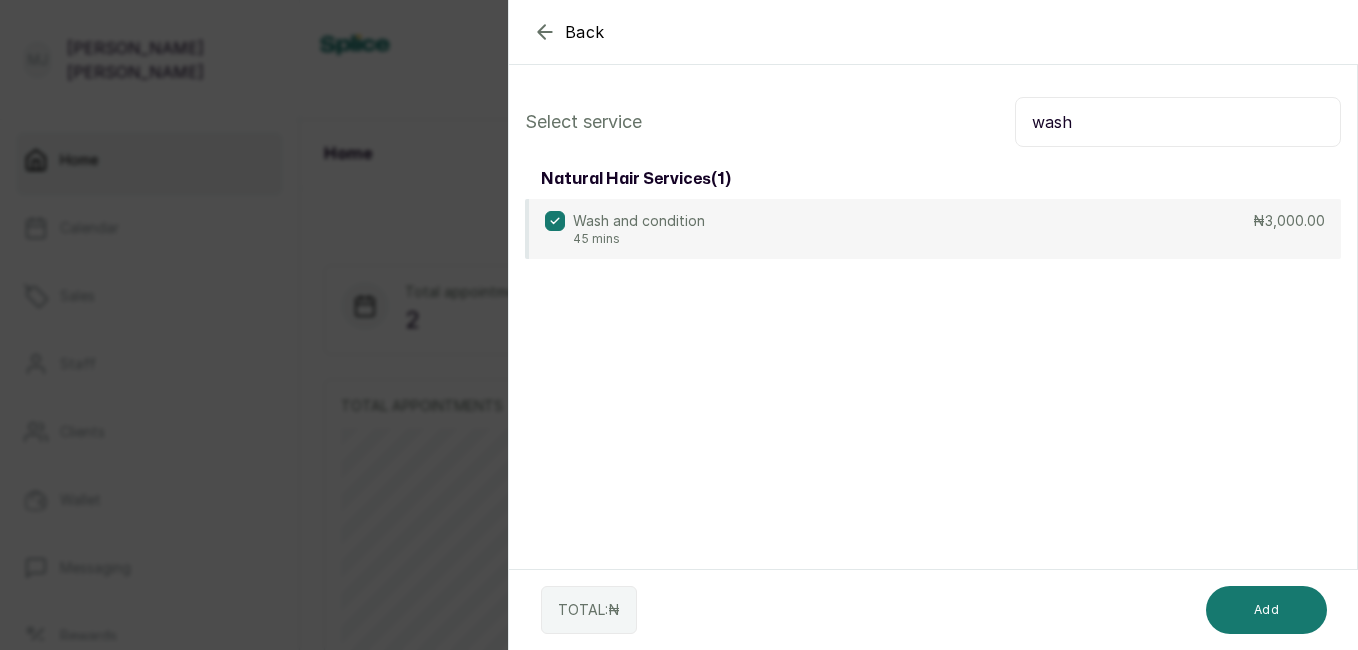 click on "Add" at bounding box center [1266, 610] 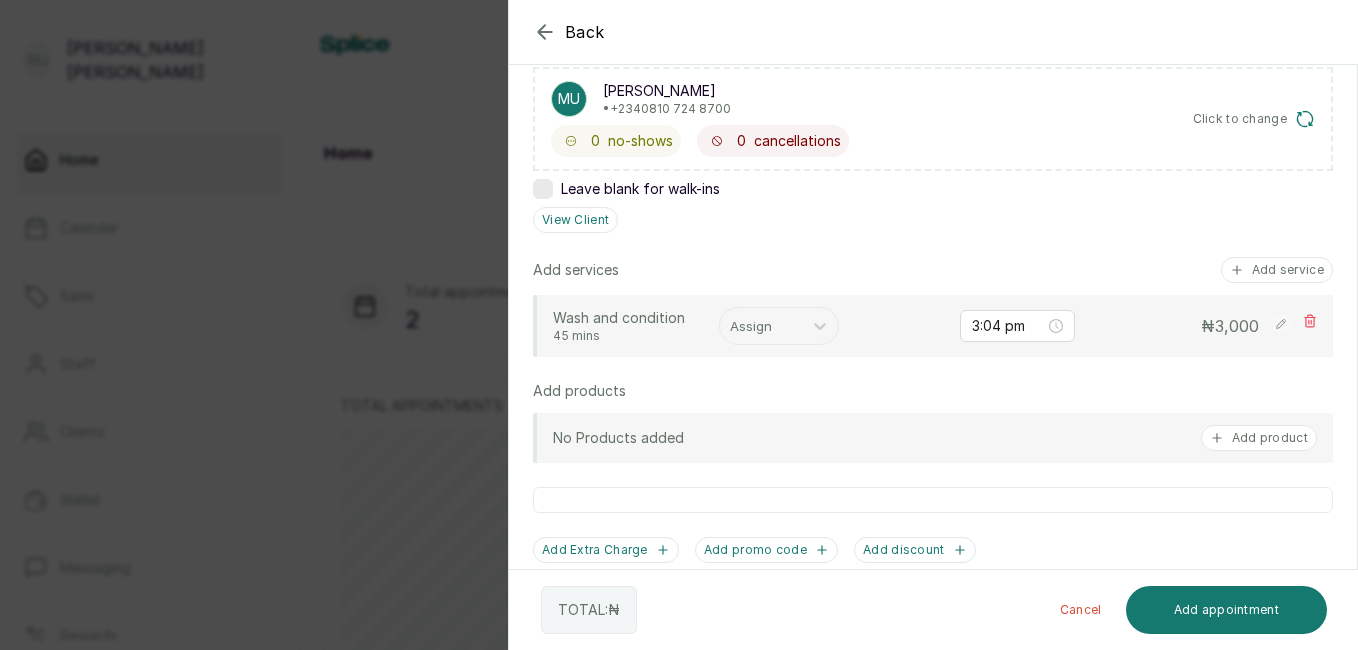 scroll, scrollTop: 343, scrollLeft: 0, axis: vertical 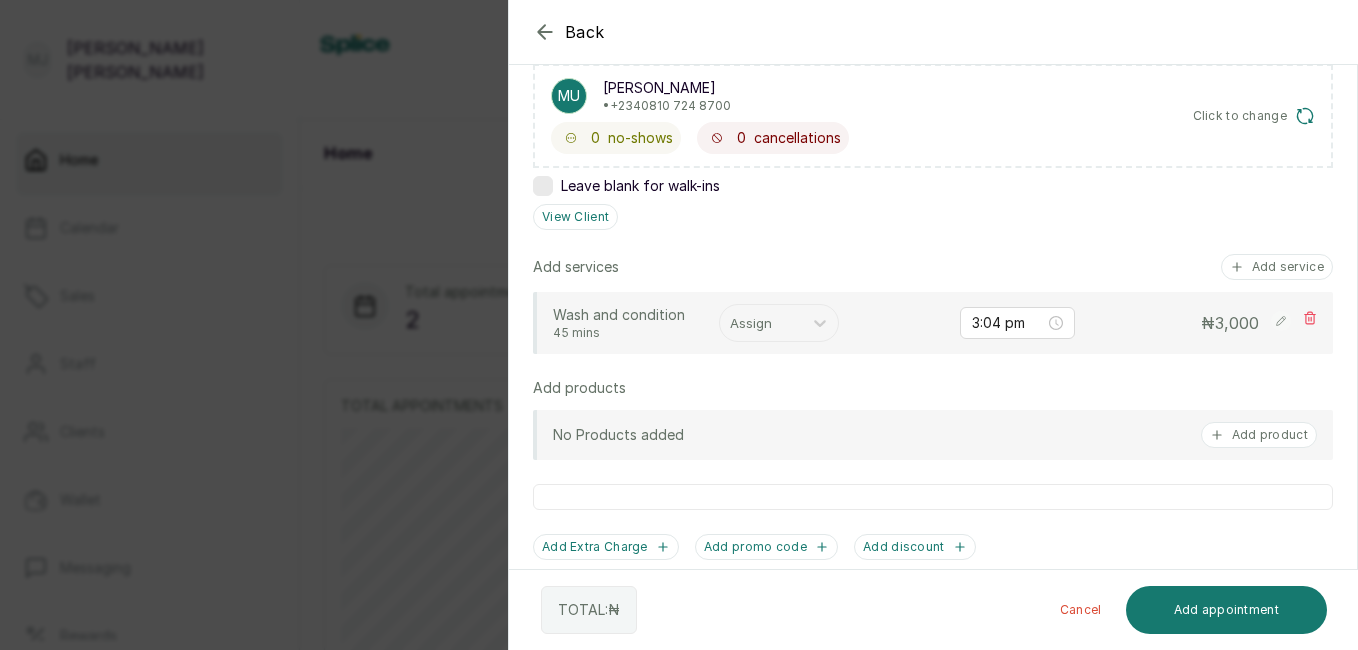 click on "Add service" at bounding box center (1277, 267) 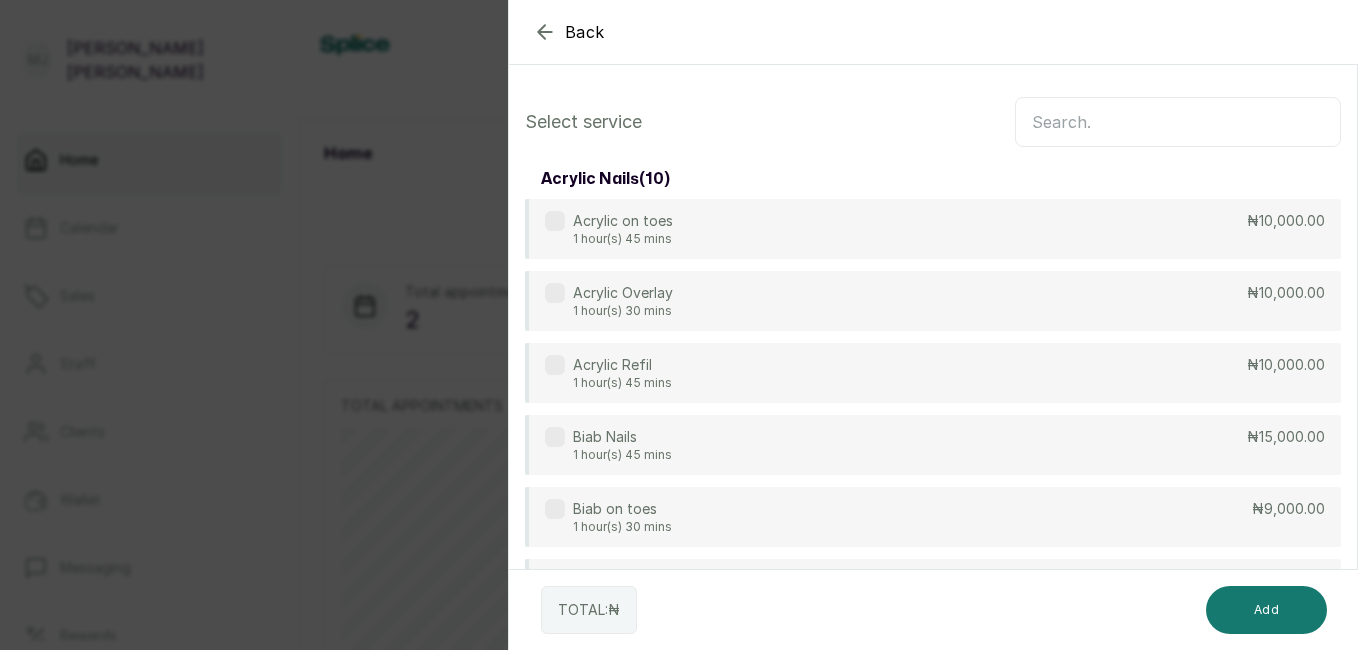 click at bounding box center (1178, 122) 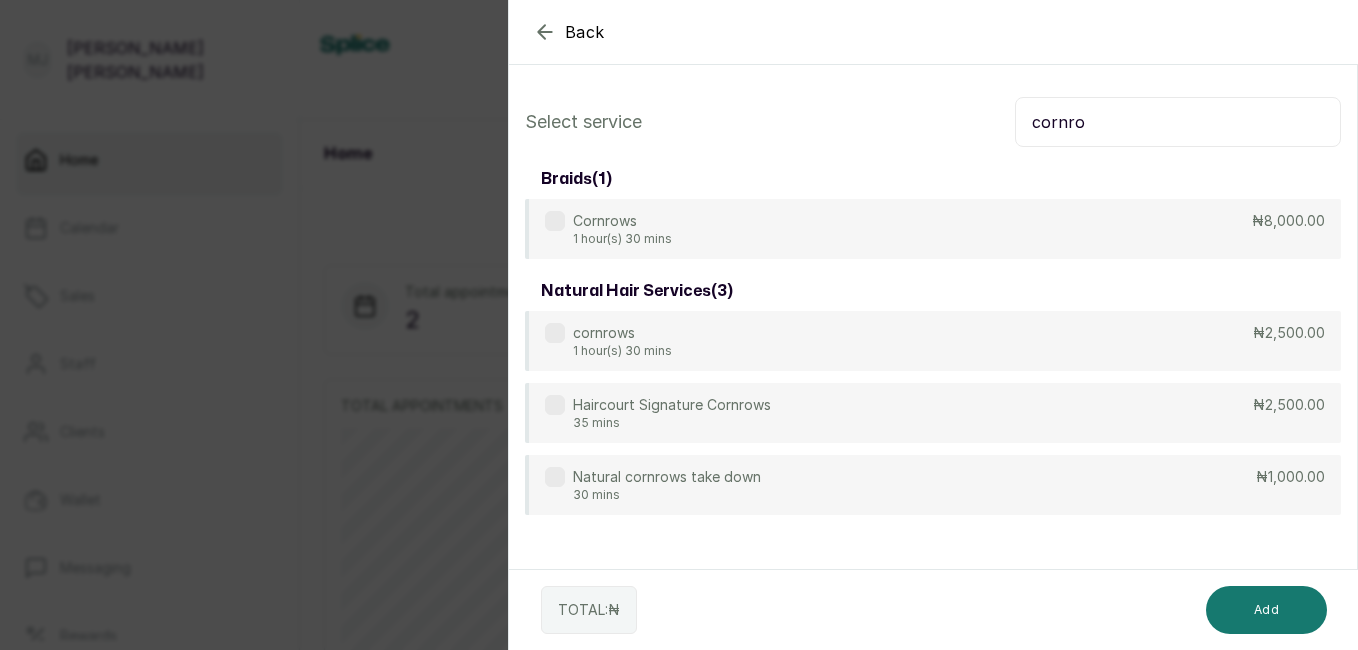 type on "cornro" 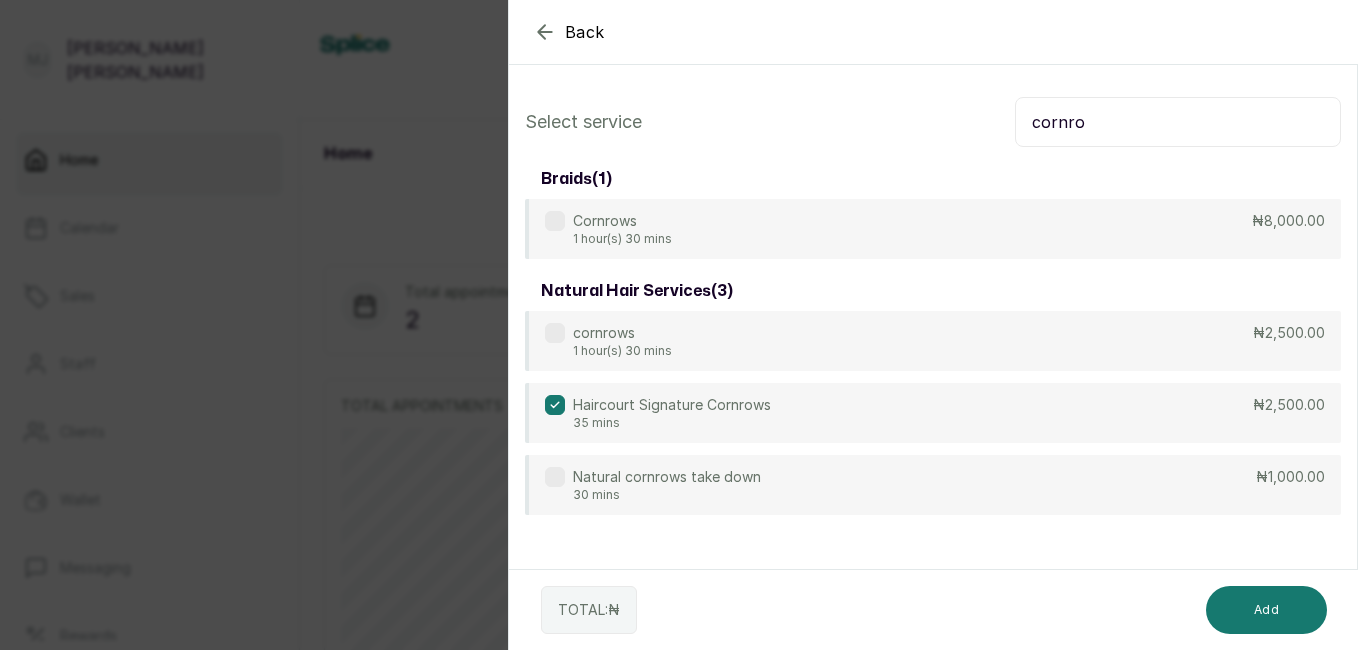 click on "Haircourt Signature Cornrows 35 mins ₦2,500.00" at bounding box center [933, 413] 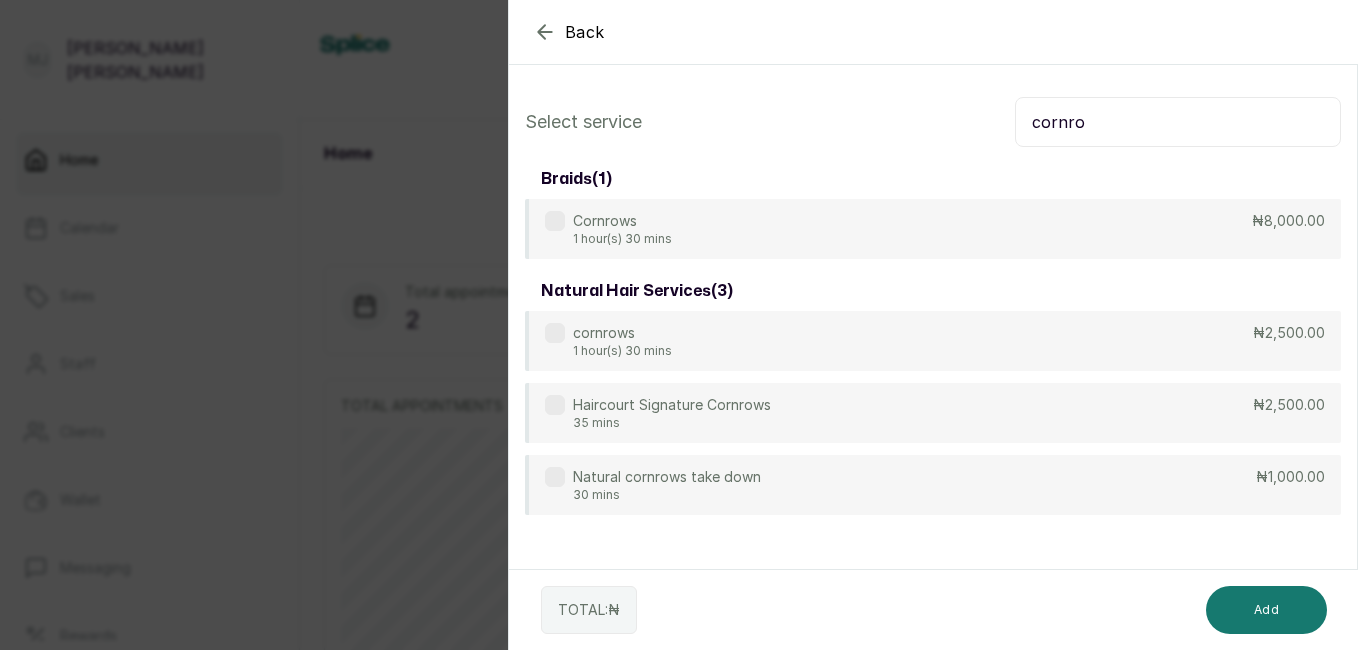click on "cornrows 1 hour(s) 30 mins ₦2,500.00 Haircourt Signature Cornrows 35 mins ₦2,500.00 Natural cornrows take down 30 mins ₦1,000.00" at bounding box center (933, 413) 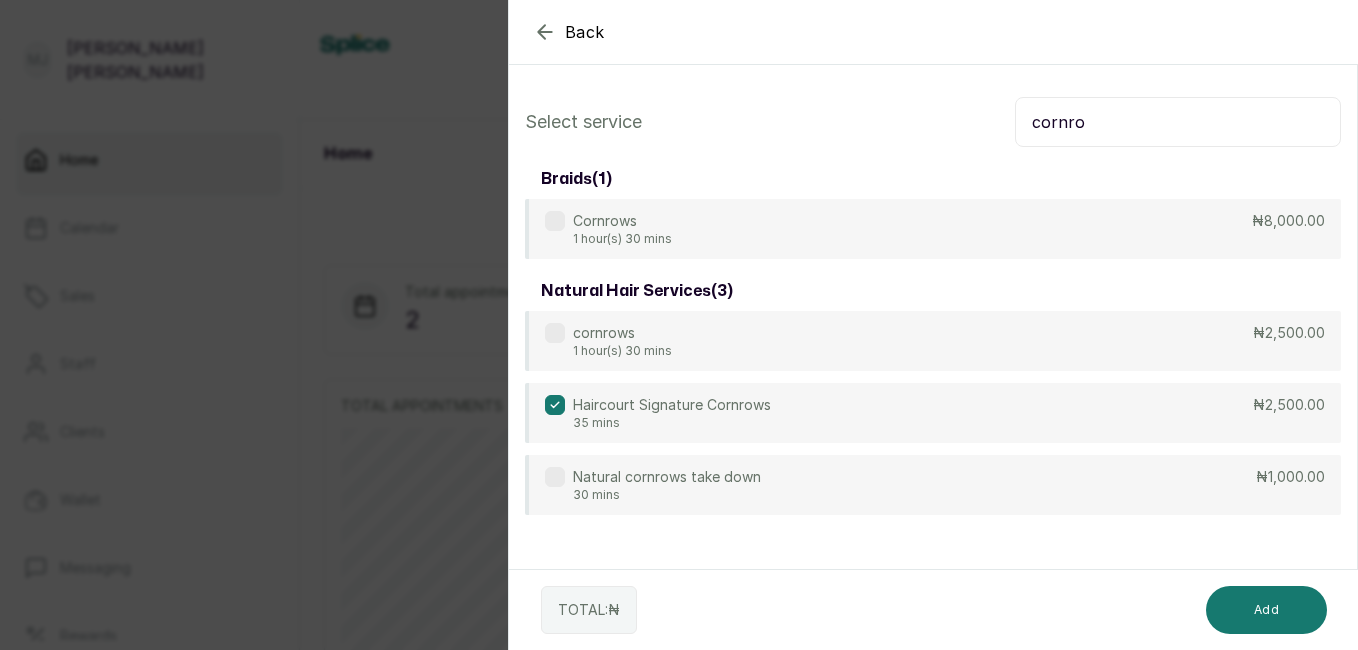 click on "Add" at bounding box center [1266, 610] 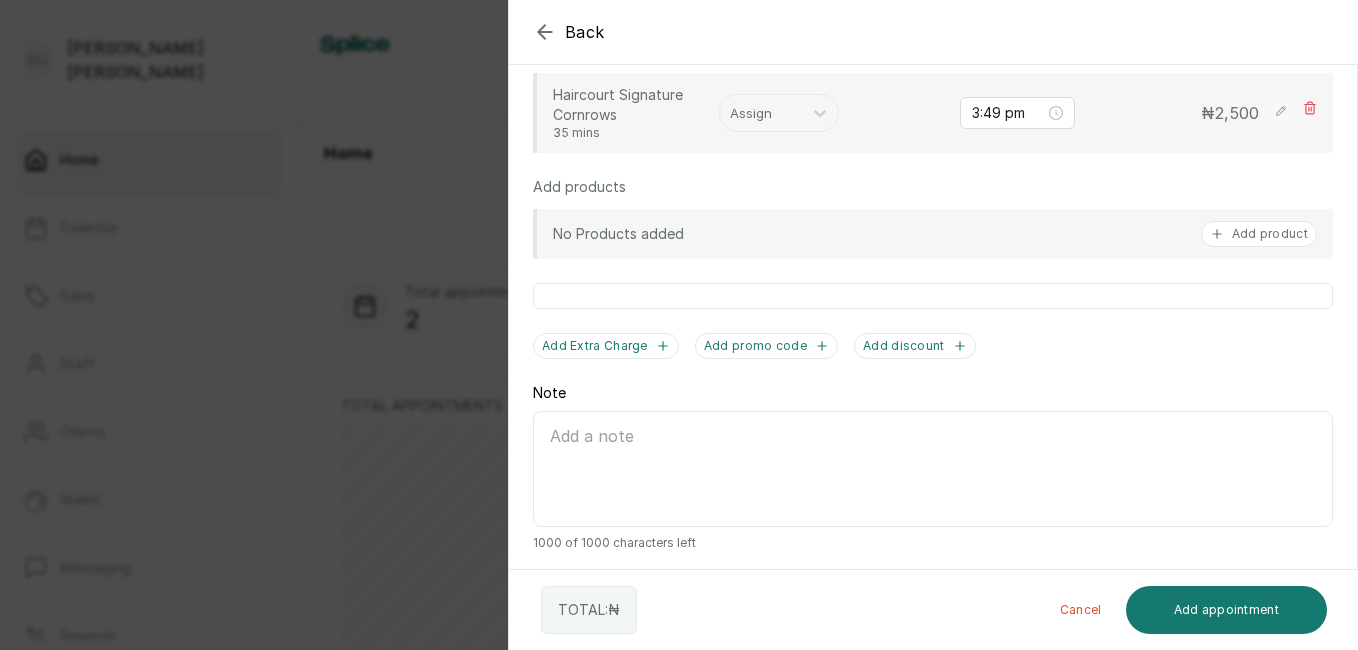 scroll, scrollTop: 642, scrollLeft: 0, axis: vertical 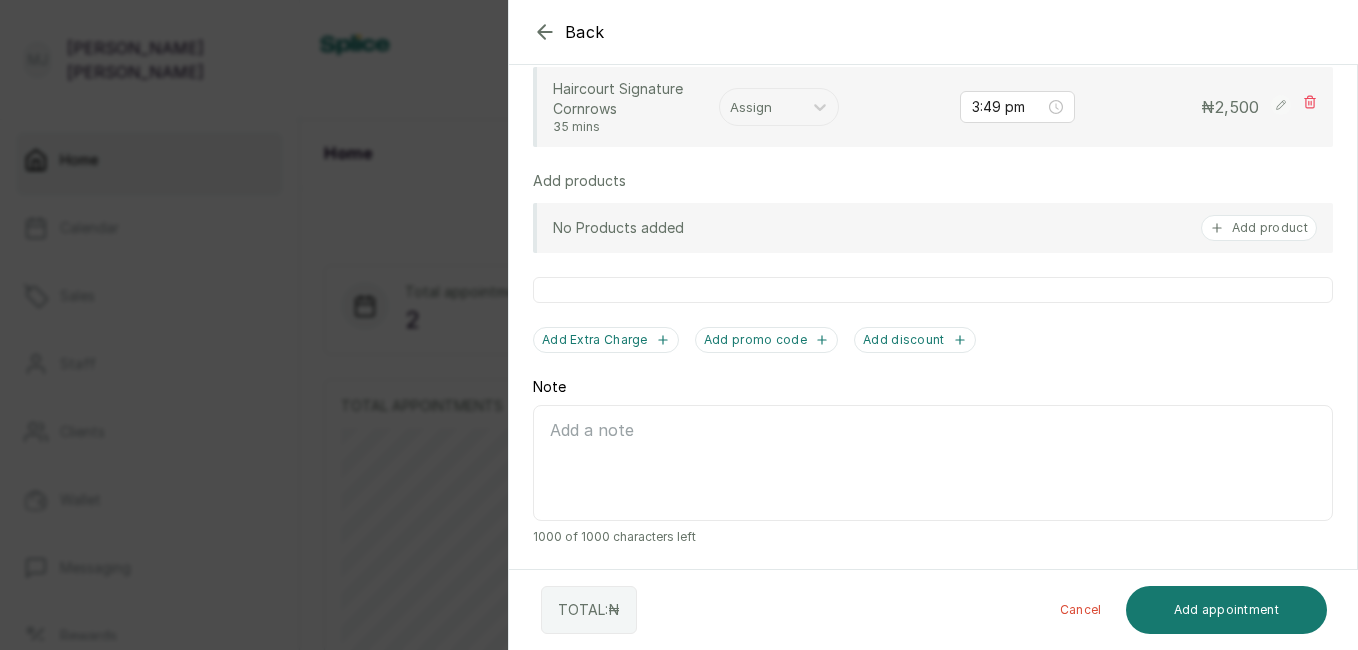 click on "Note" at bounding box center (933, 463) 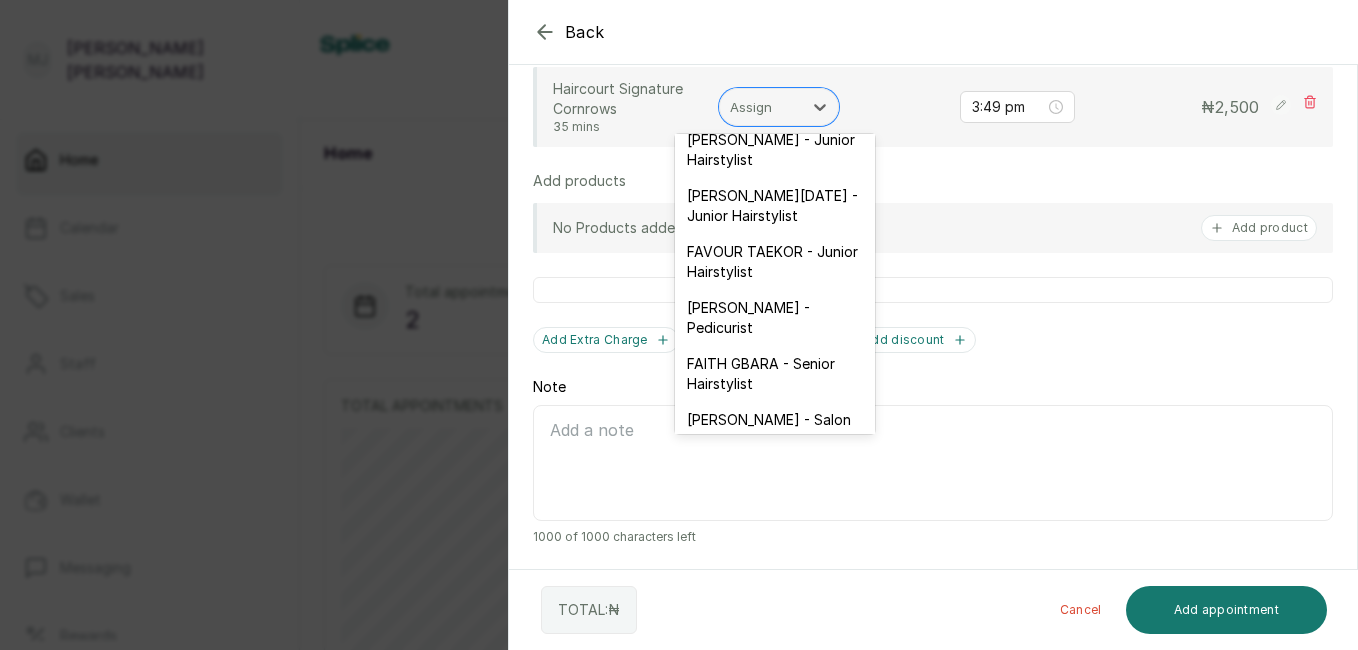 scroll, scrollTop: 120, scrollLeft: 0, axis: vertical 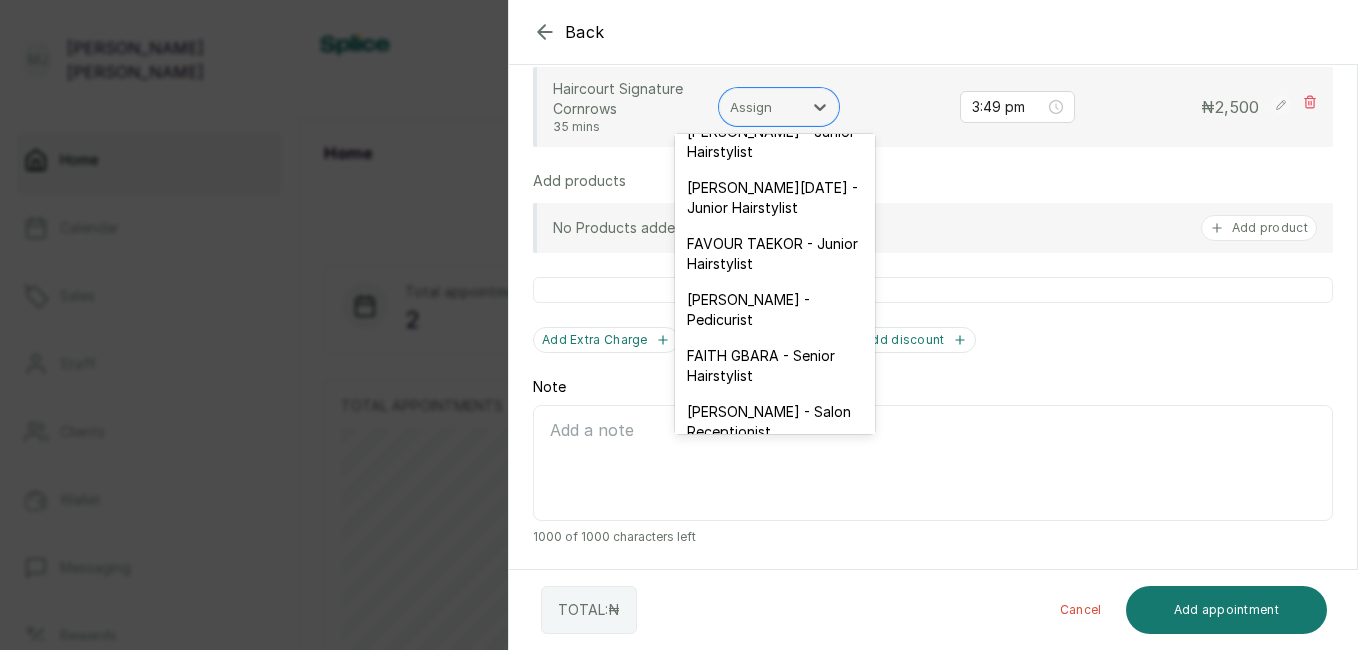 click on "FAITH GBARA - Senior Hairstylist" at bounding box center [775, 366] 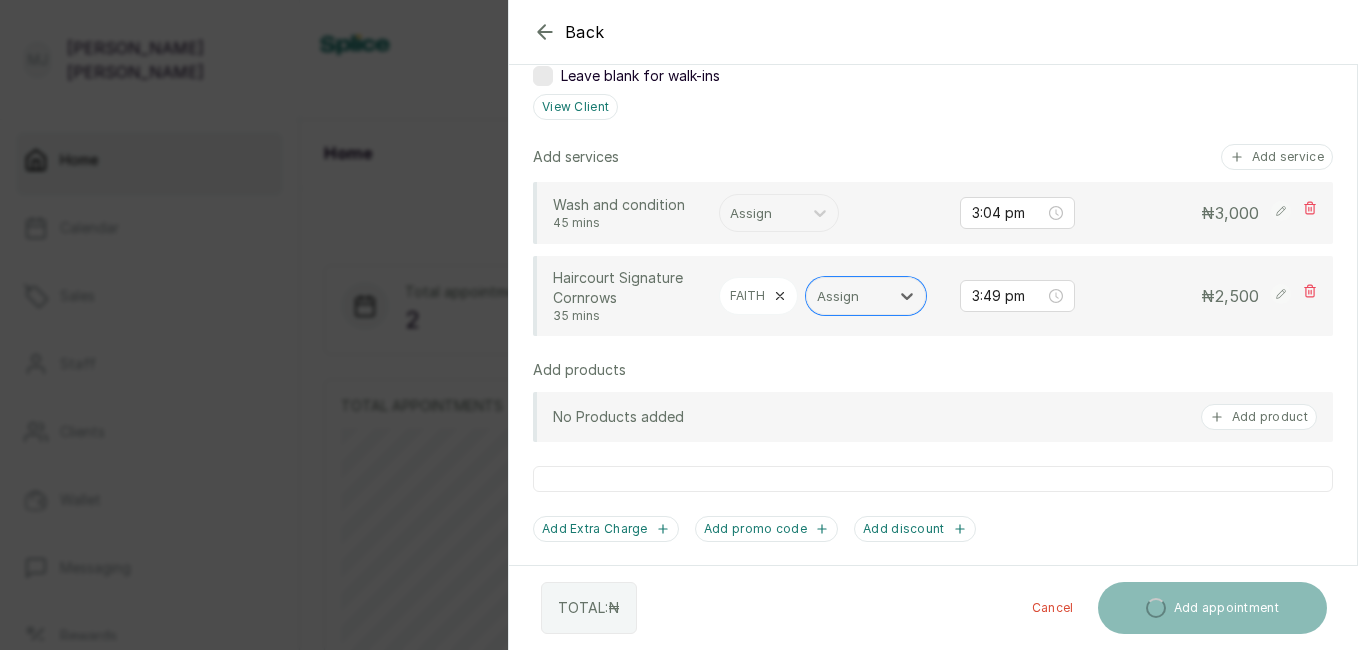 scroll, scrollTop: 445, scrollLeft: 0, axis: vertical 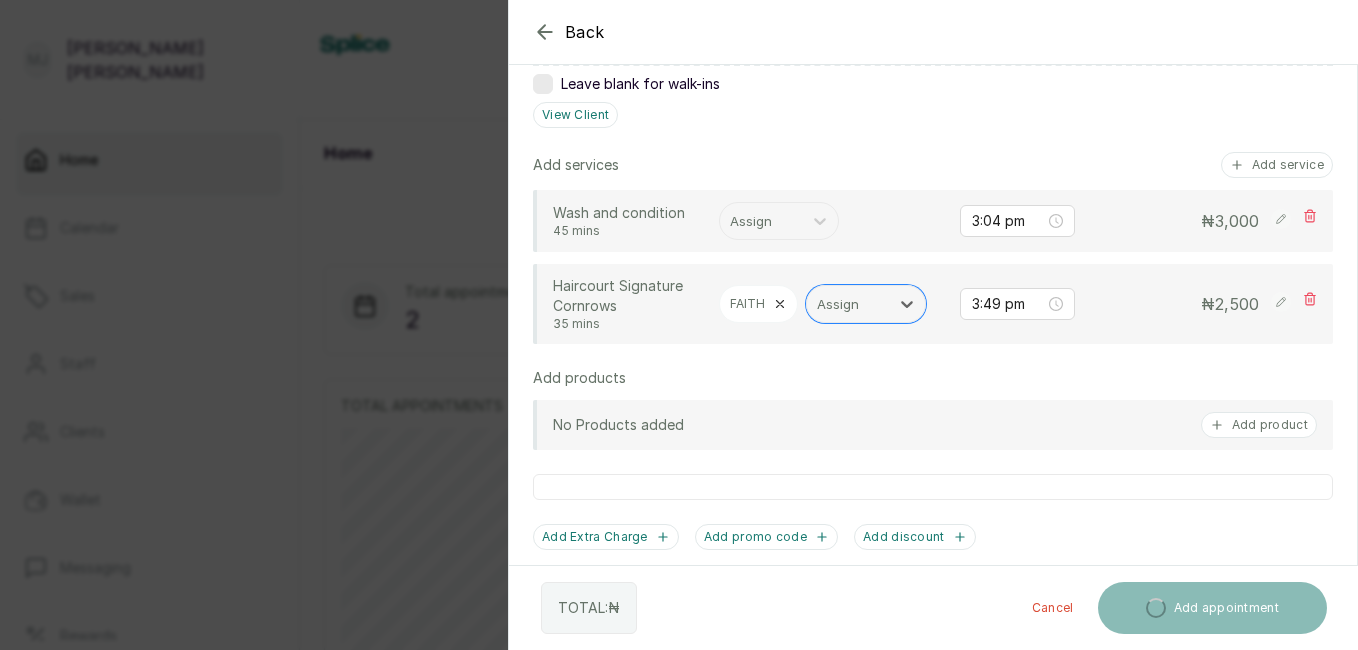 click at bounding box center (761, 221) 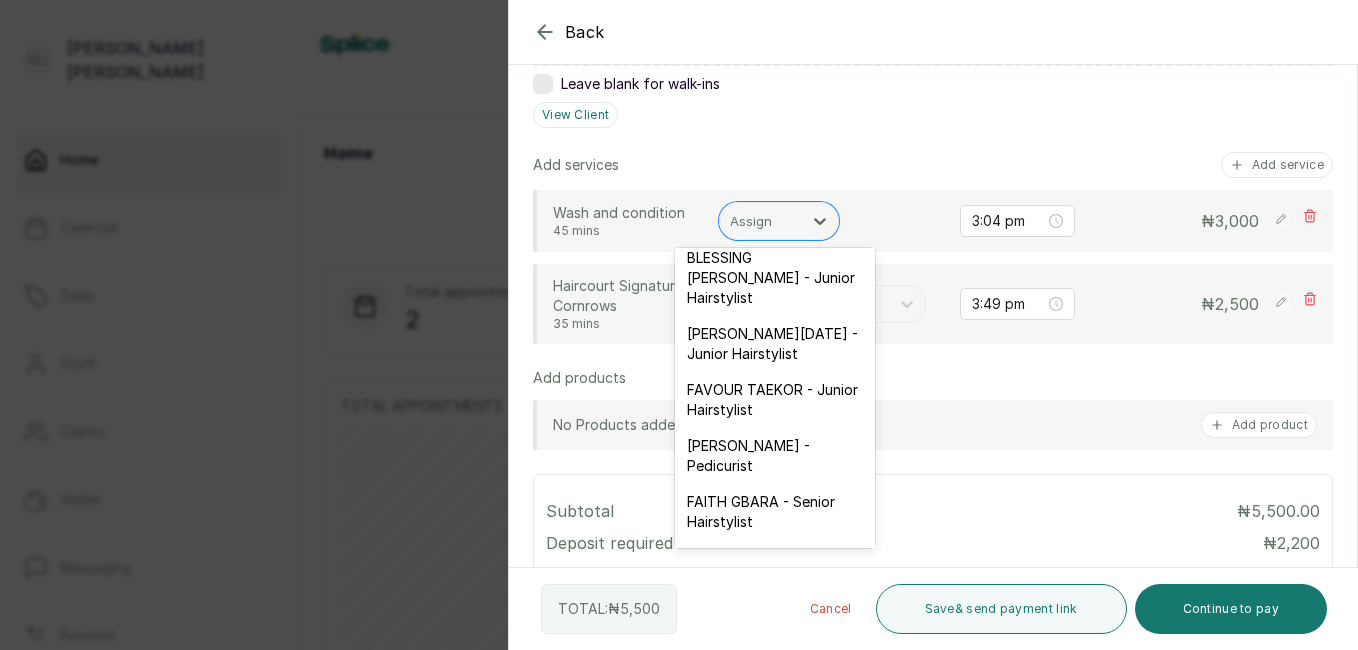 scroll, scrollTop: 120, scrollLeft: 0, axis: vertical 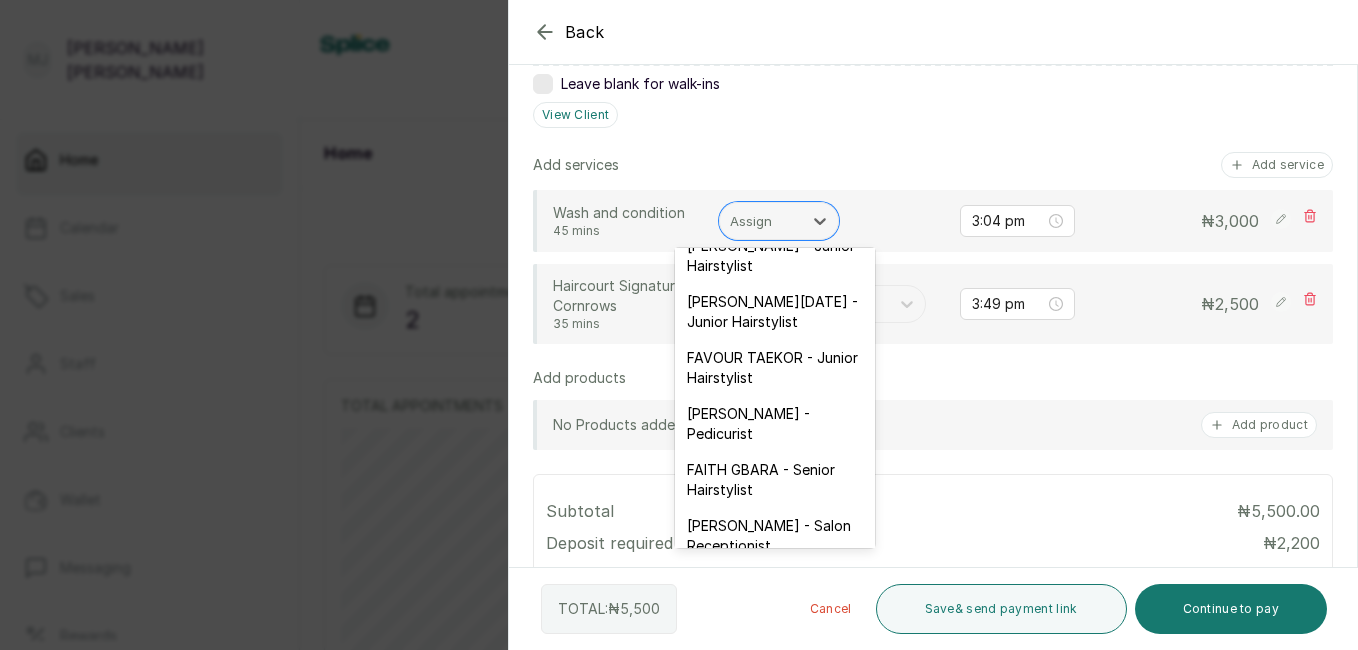 click on "FAITH GBARA - Senior Hairstylist" at bounding box center (775, 480) 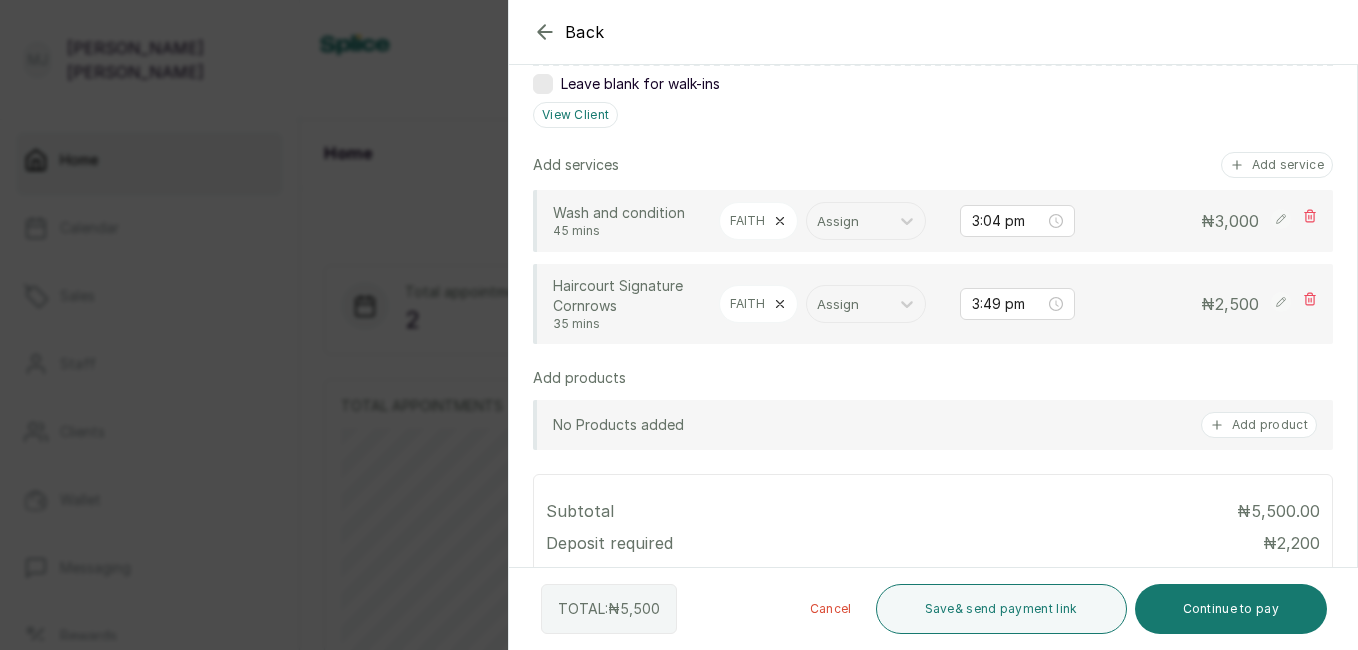 click on "Continue to pay" at bounding box center [1231, 609] 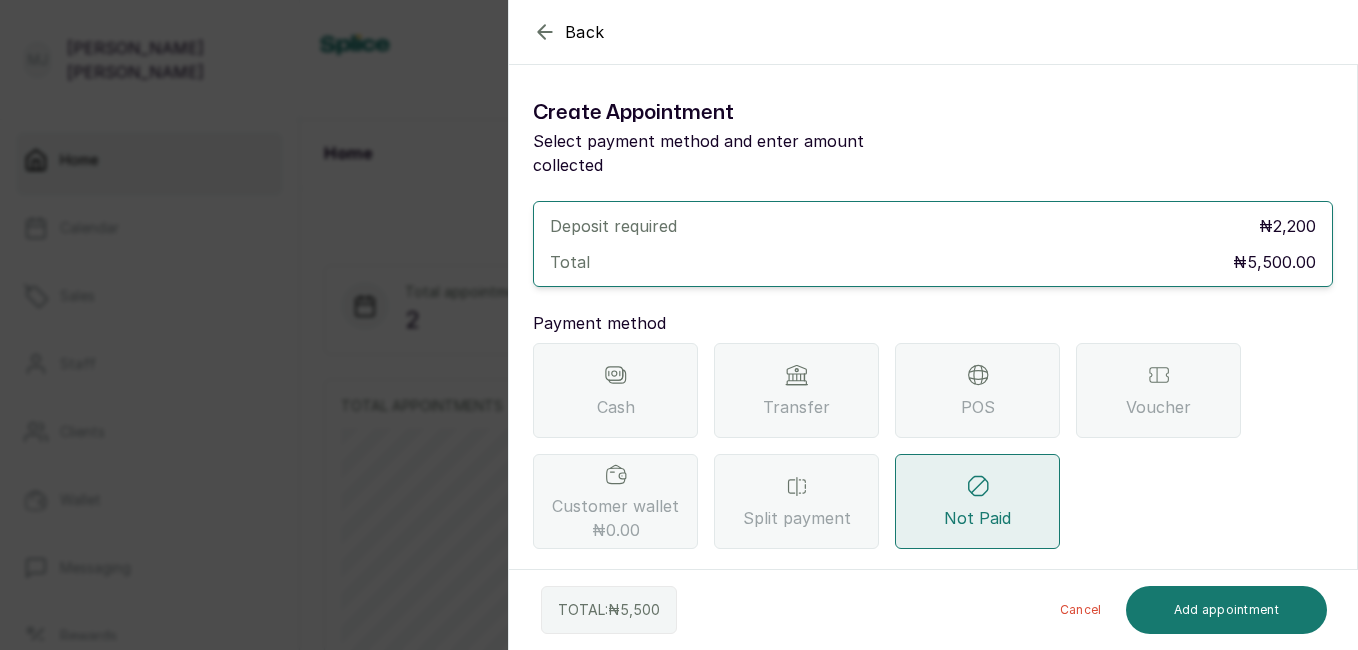 scroll, scrollTop: 0, scrollLeft: 0, axis: both 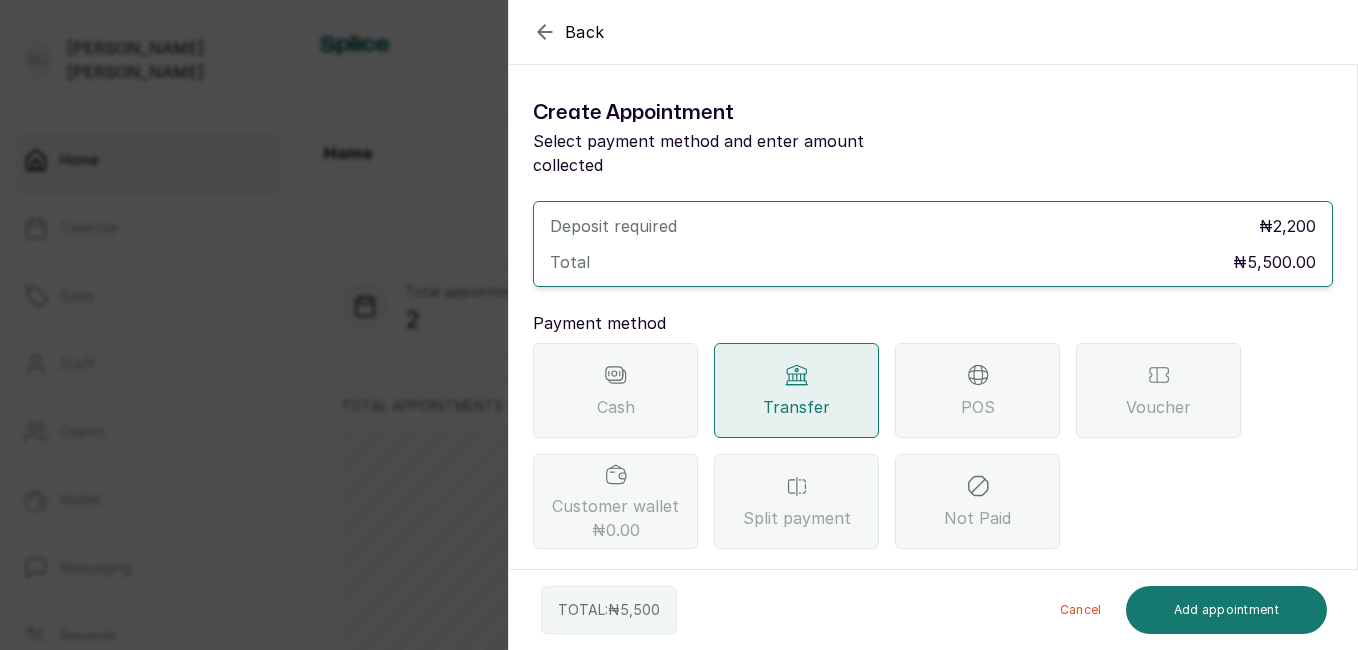 click on "Total ₦5,500.00" at bounding box center (933, 262) 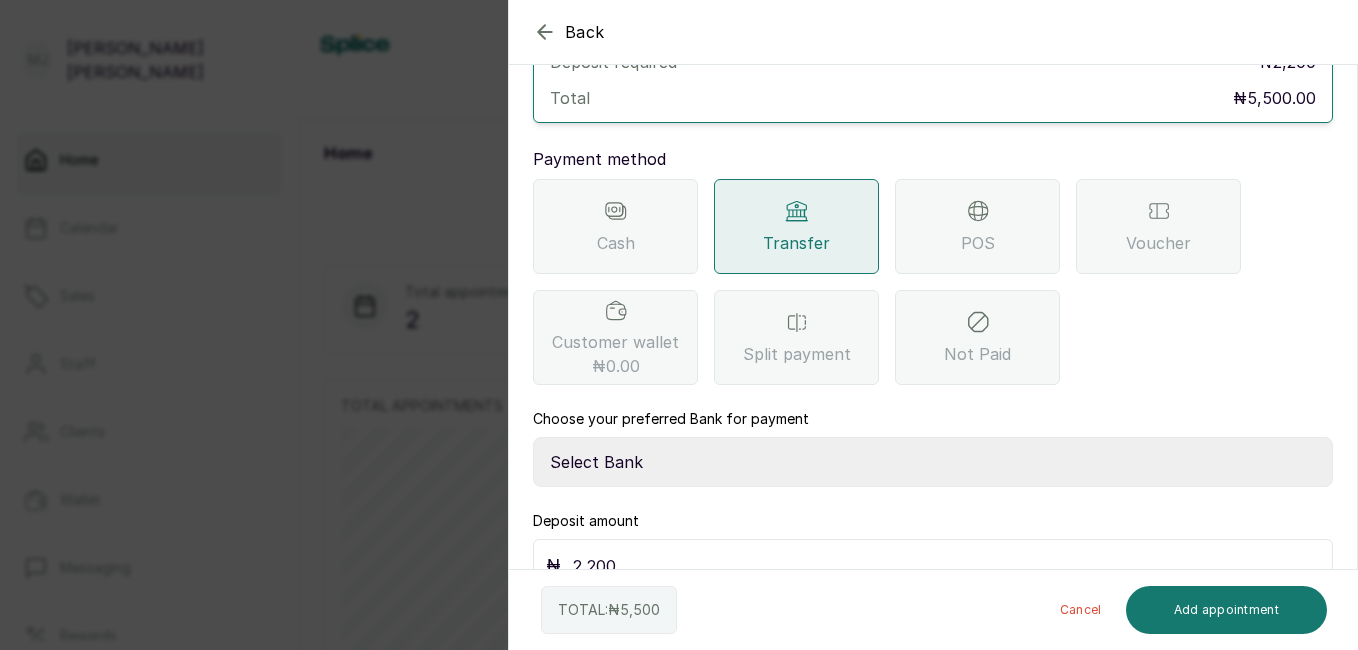 scroll, scrollTop: 180, scrollLeft: 0, axis: vertical 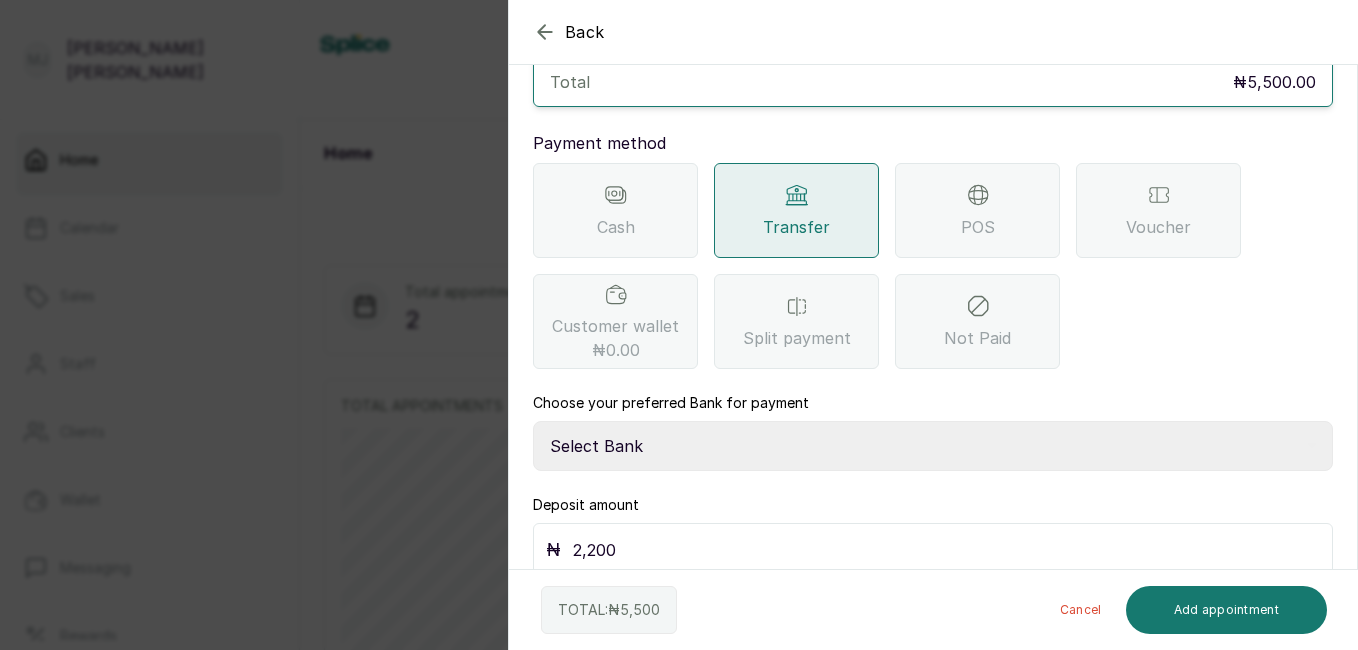 click on "2,200" at bounding box center [946, 550] 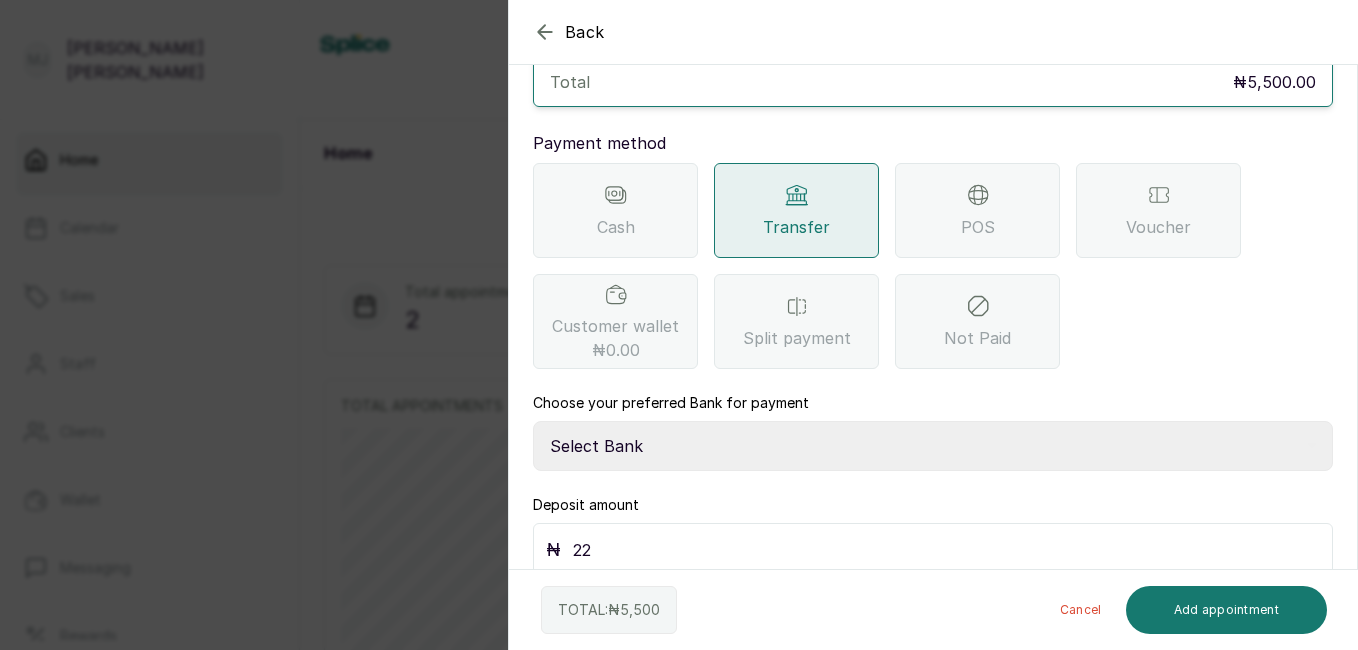 type on "2" 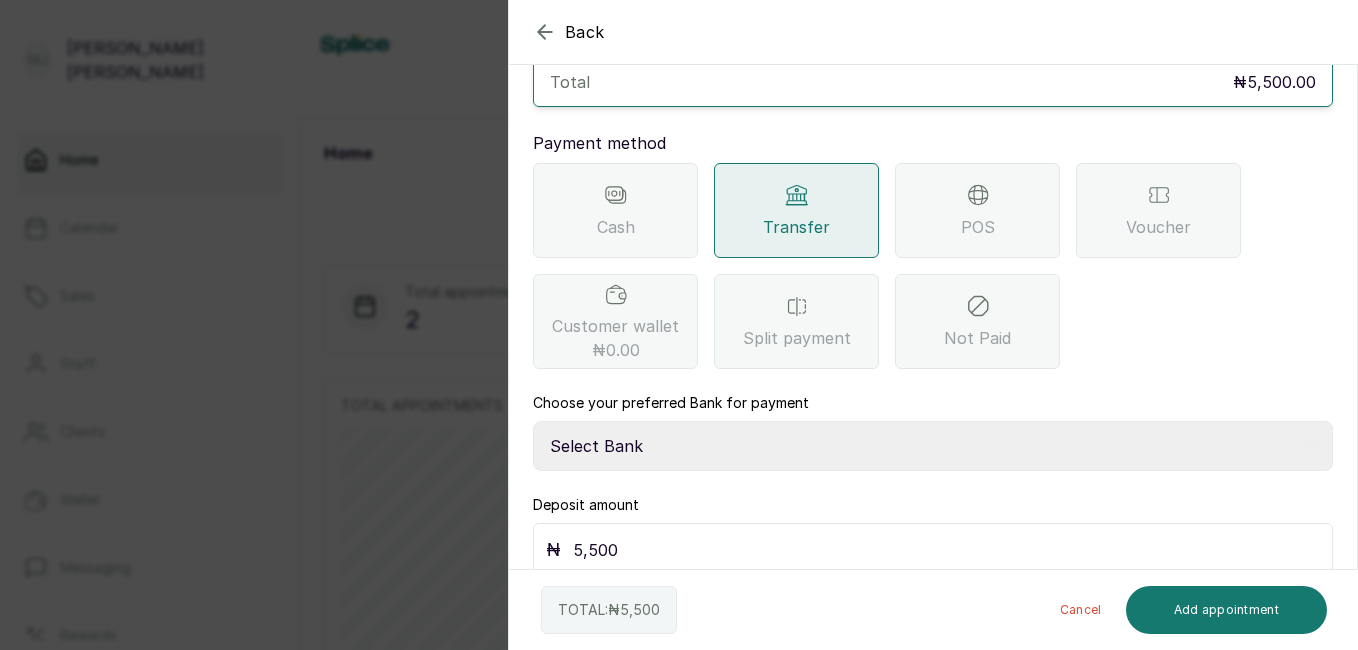 type on "5,500" 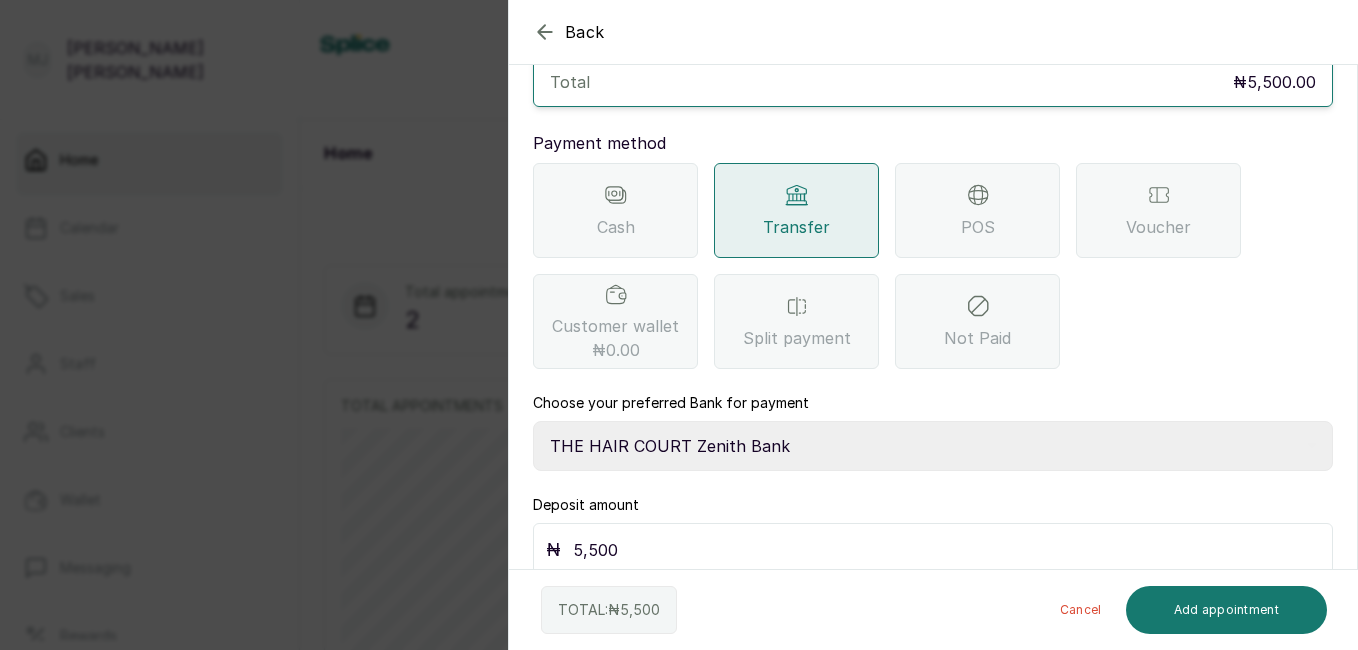 click on "Select Bank THE HAIR COURT Zenith Bank THE HAIR COURT Guaranty Trust Bank" at bounding box center [933, 446] 